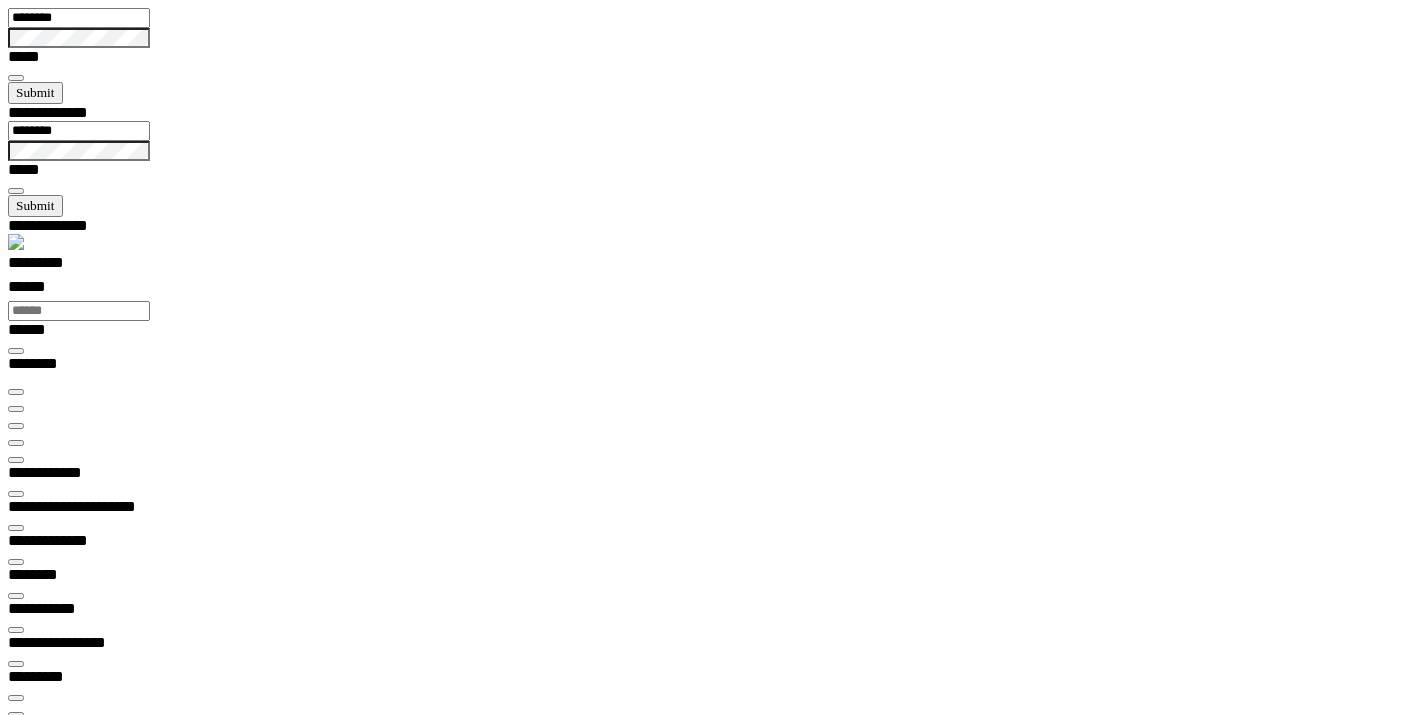 scroll, scrollTop: 0, scrollLeft: 0, axis: both 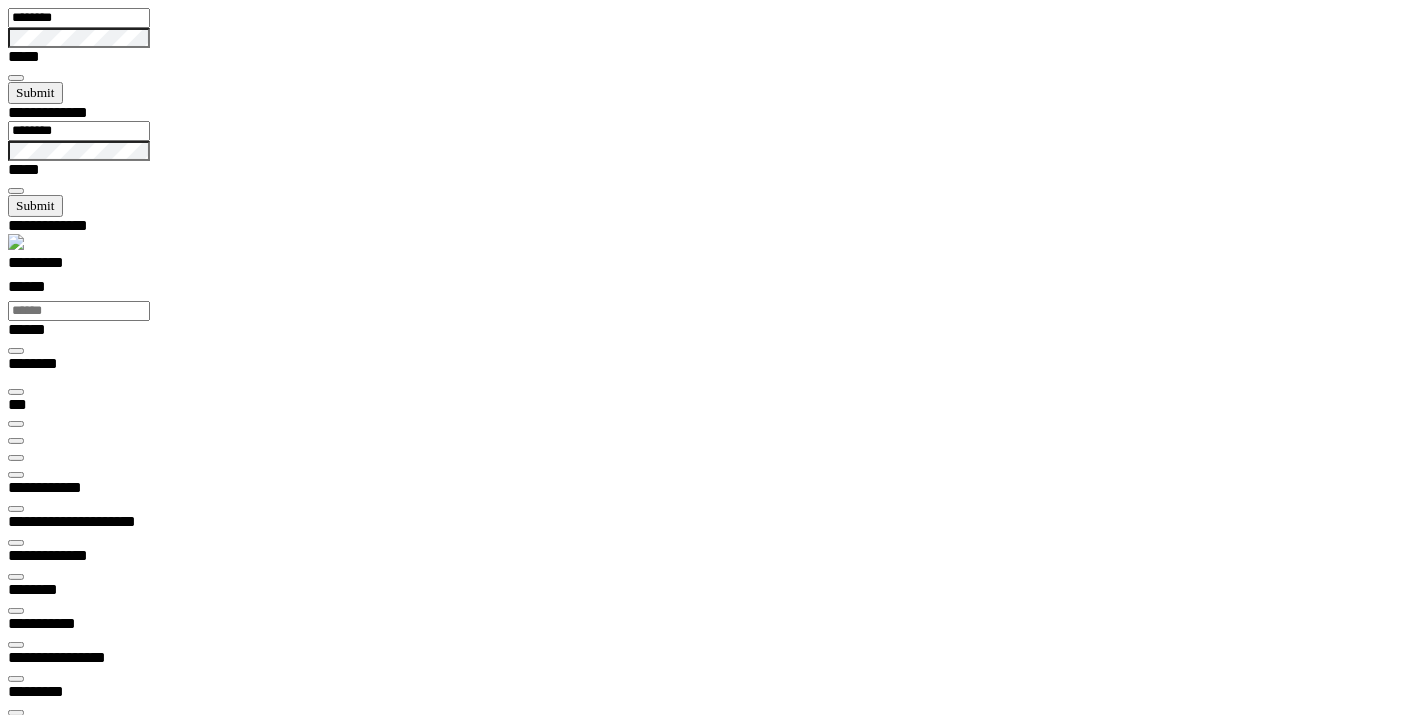 click on "*********" at bounding box center (714, 266) 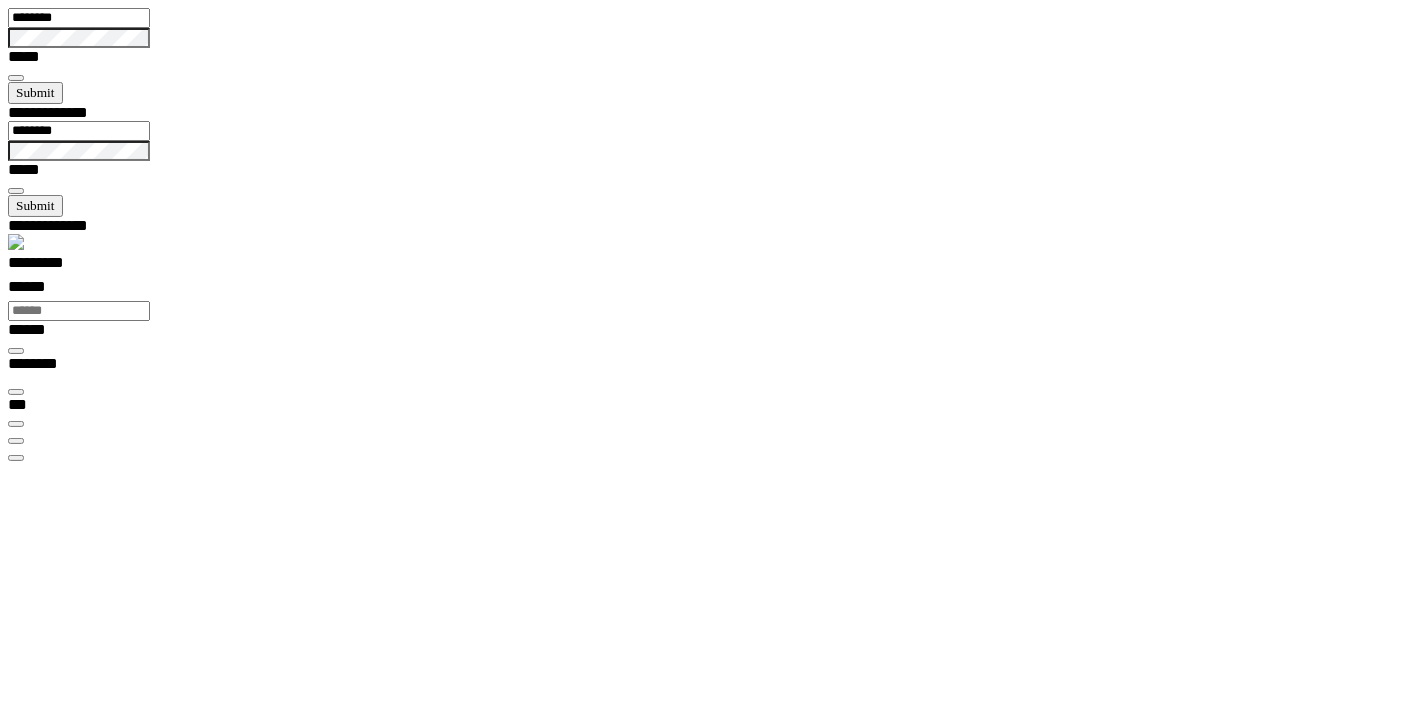 click at bounding box center (8, 262) 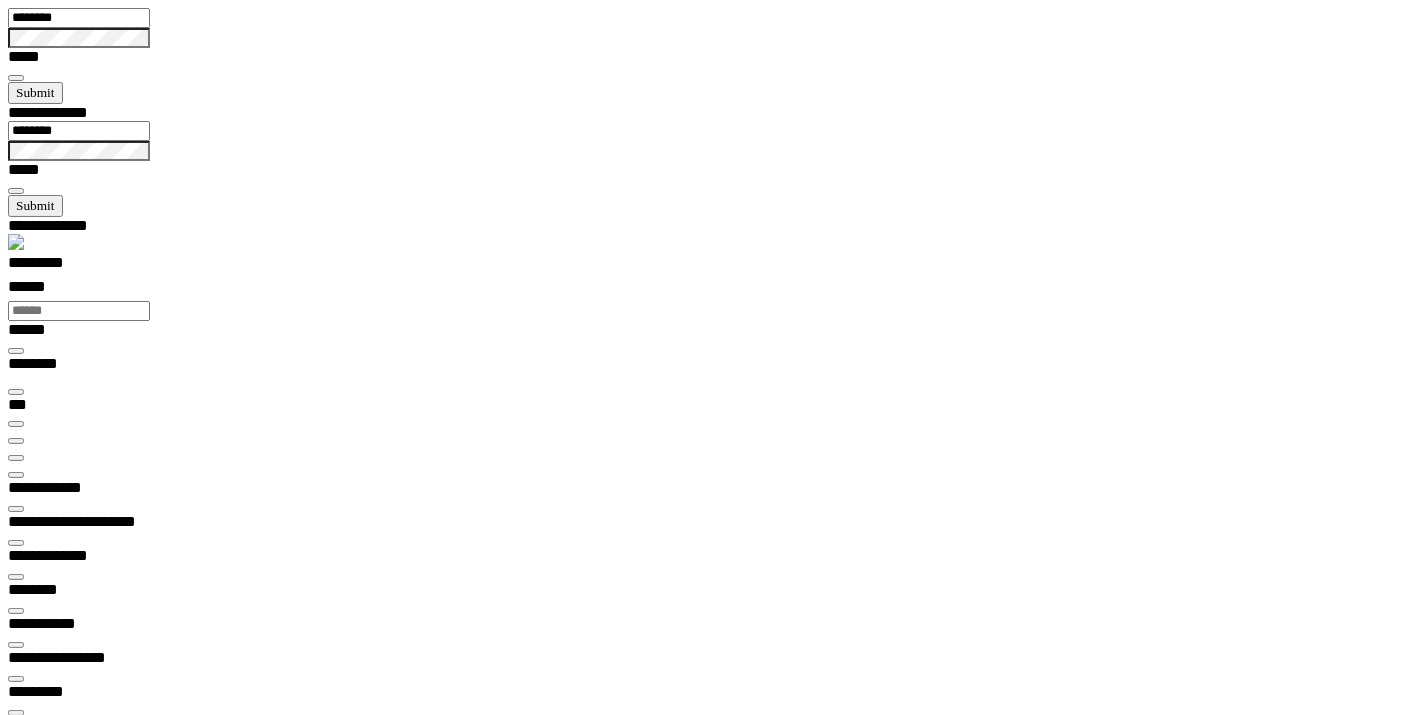 click at bounding box center [16, 13365] 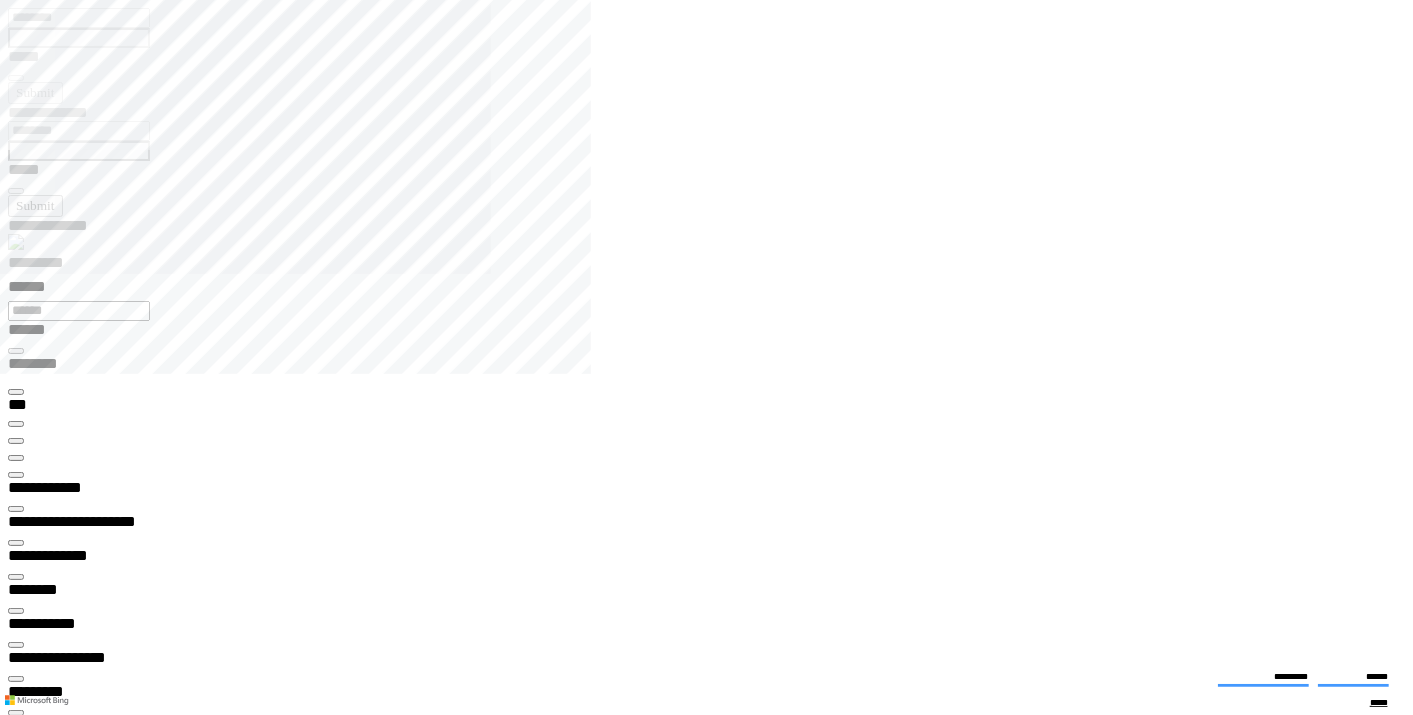 click at bounding box center (714, 13437) 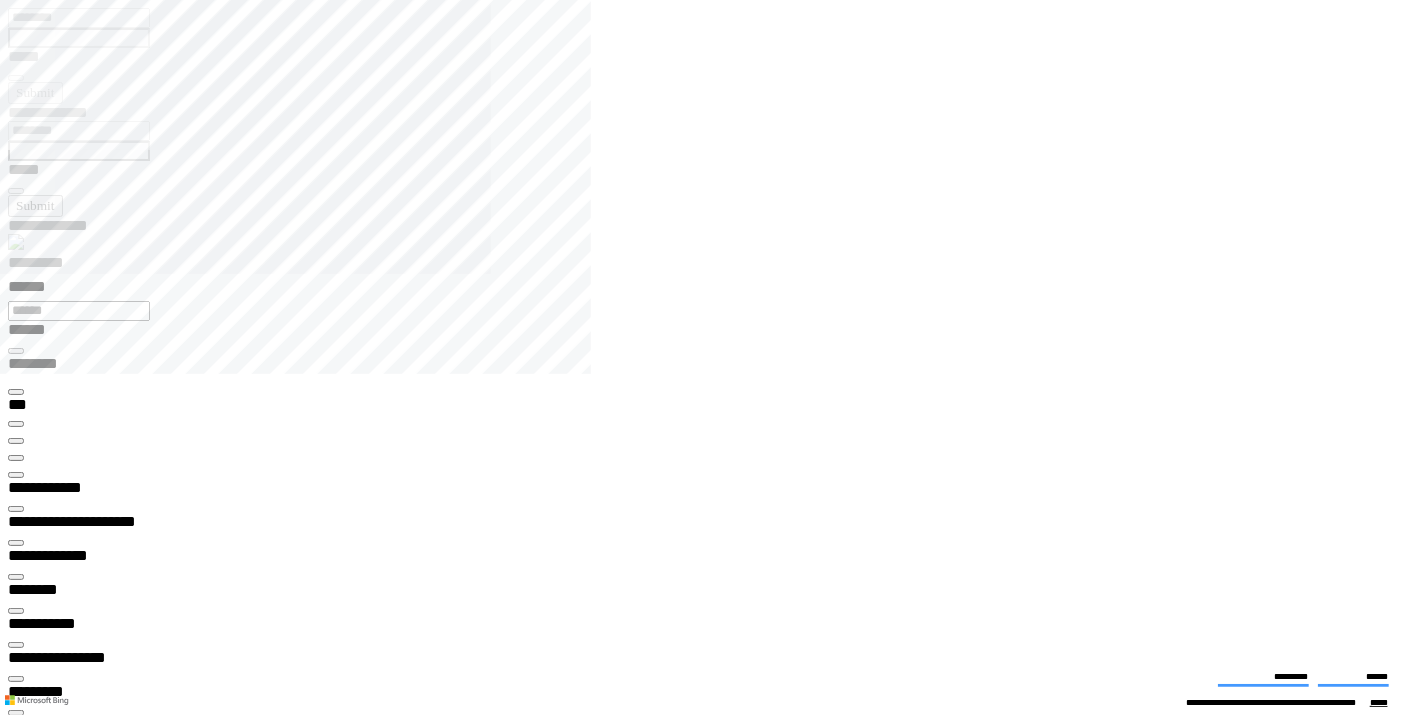 click at bounding box center [714, 13293] 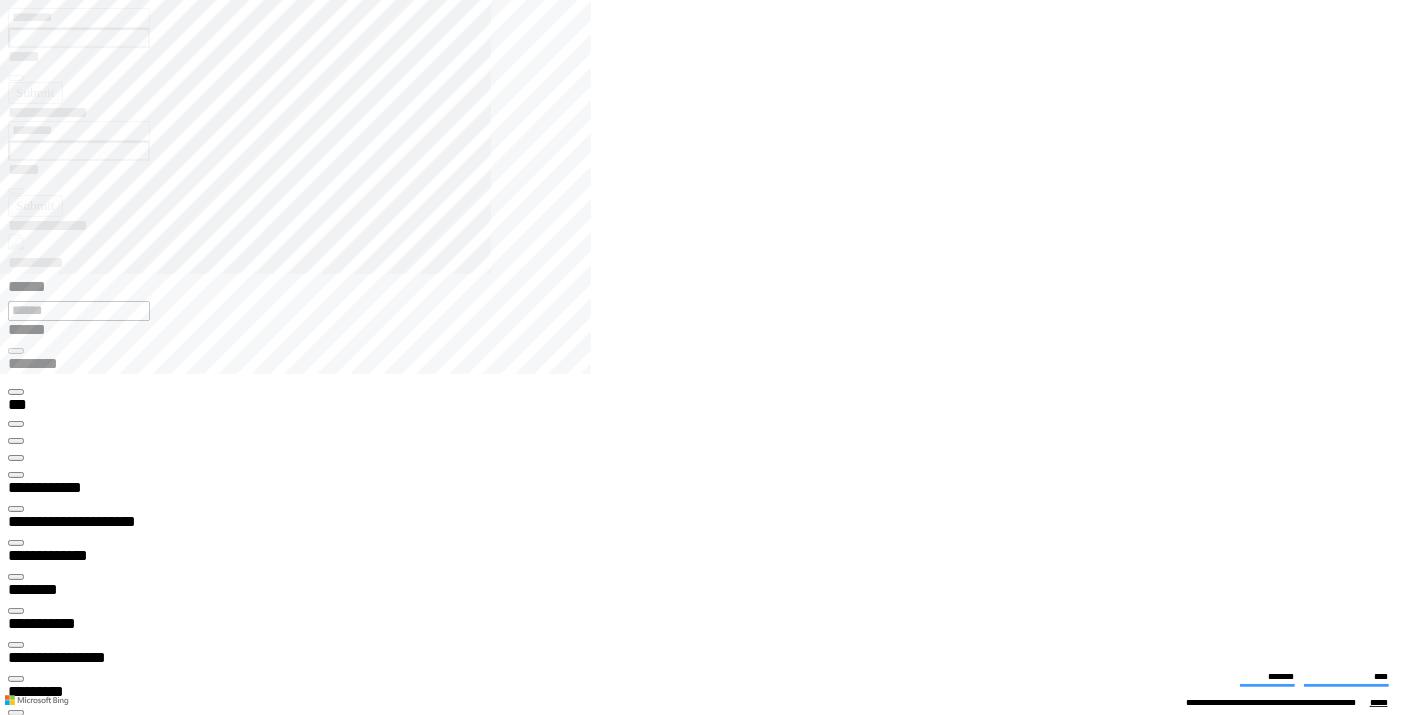 click on "**********" at bounding box center (450, 13961) 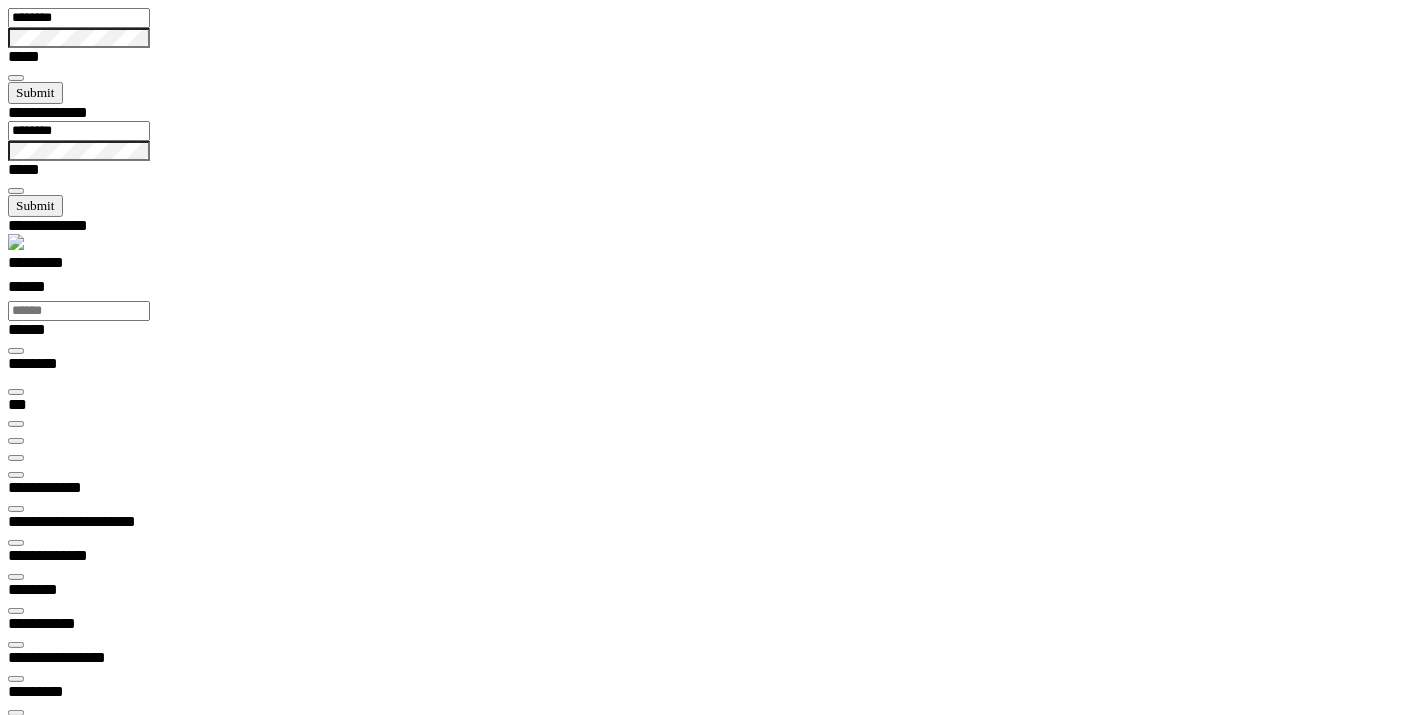 scroll, scrollTop: 99388, scrollLeft: 99800, axis: both 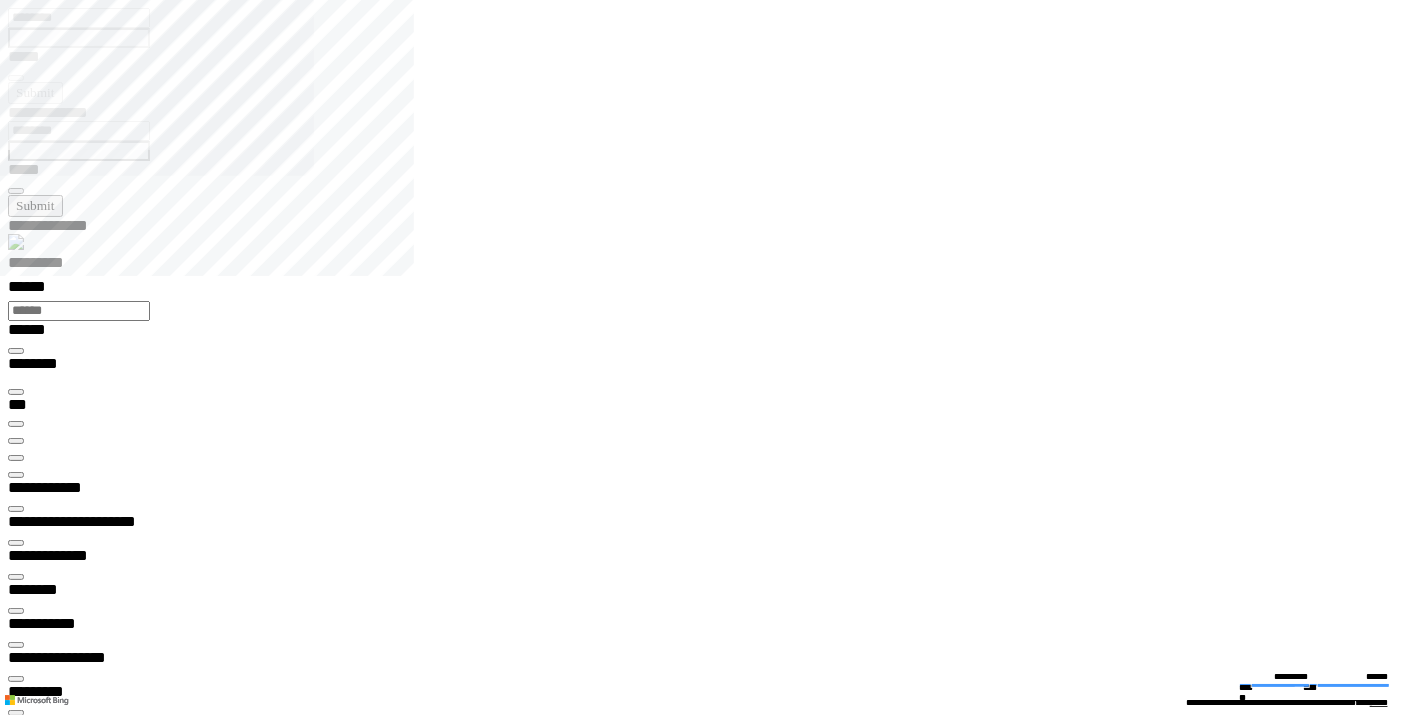 type on "**********" 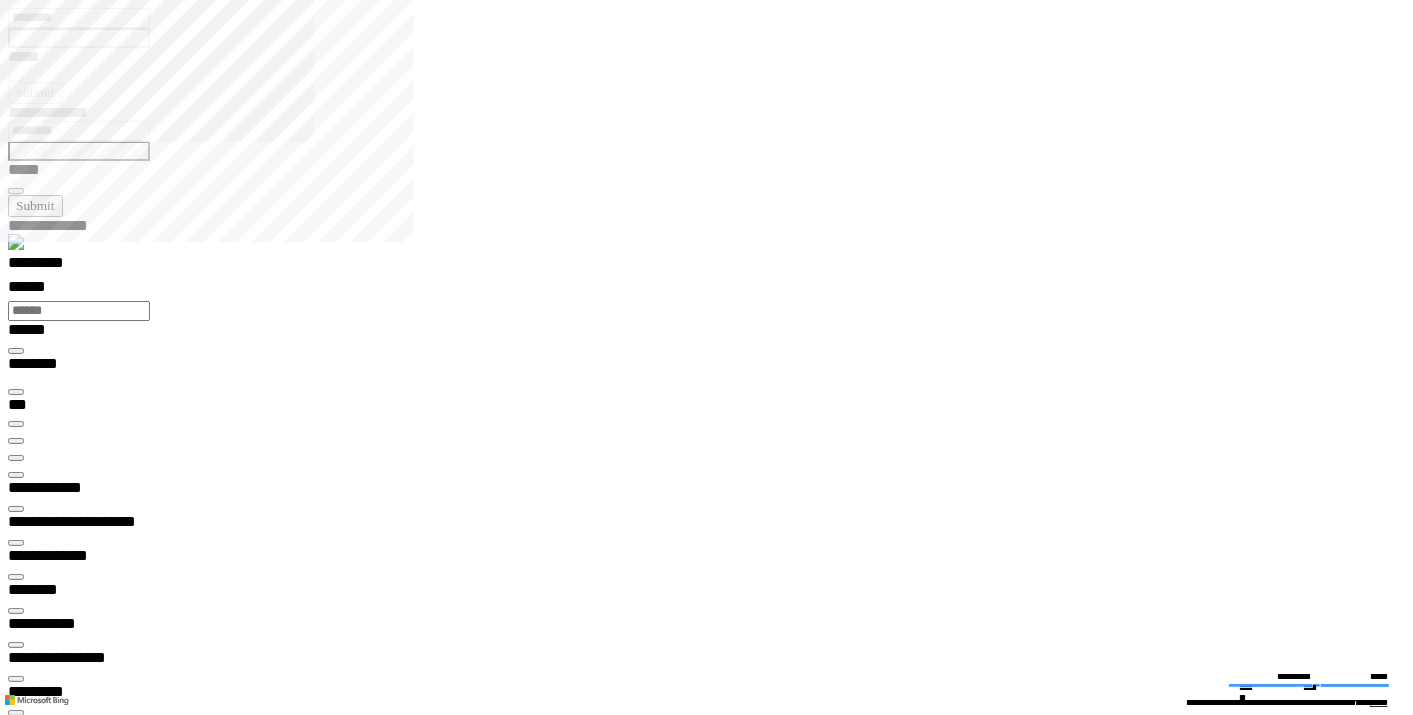 click on "**********" at bounding box center (70, 19764) 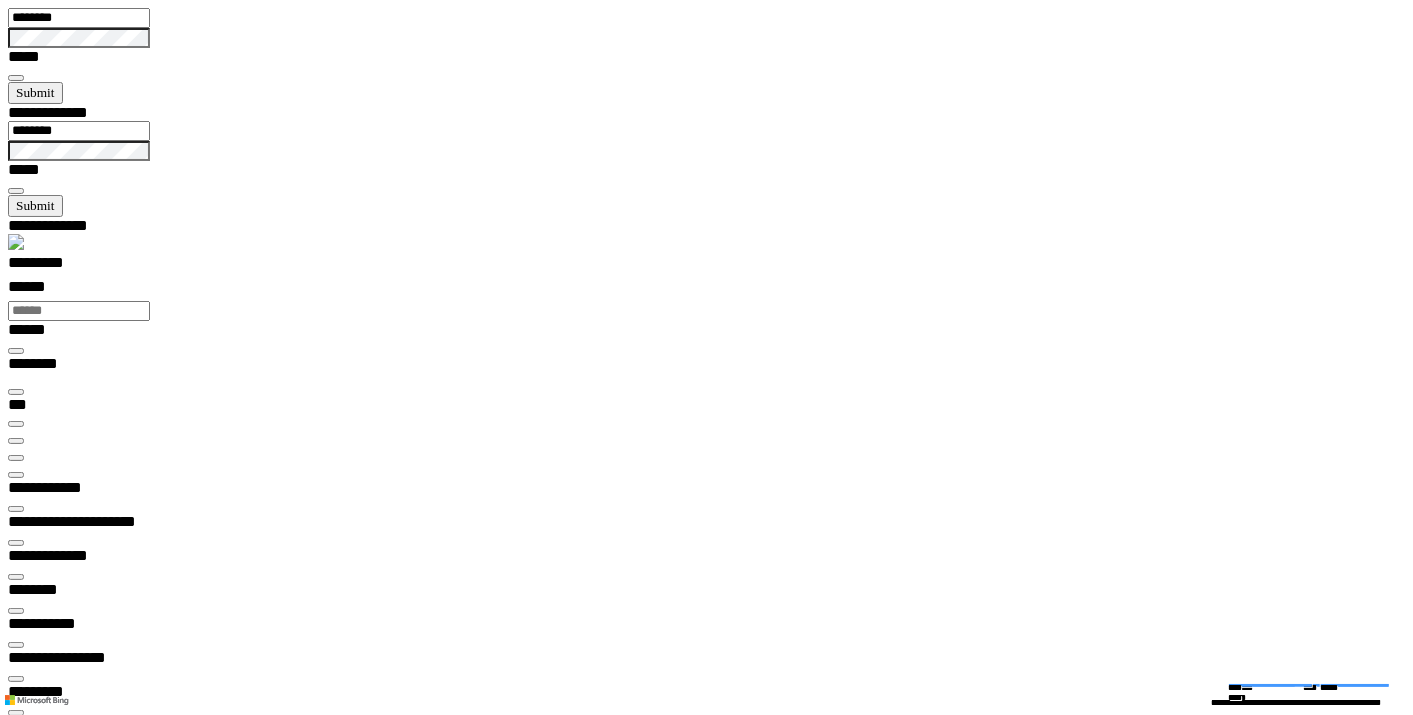 click at bounding box center (16, 15137) 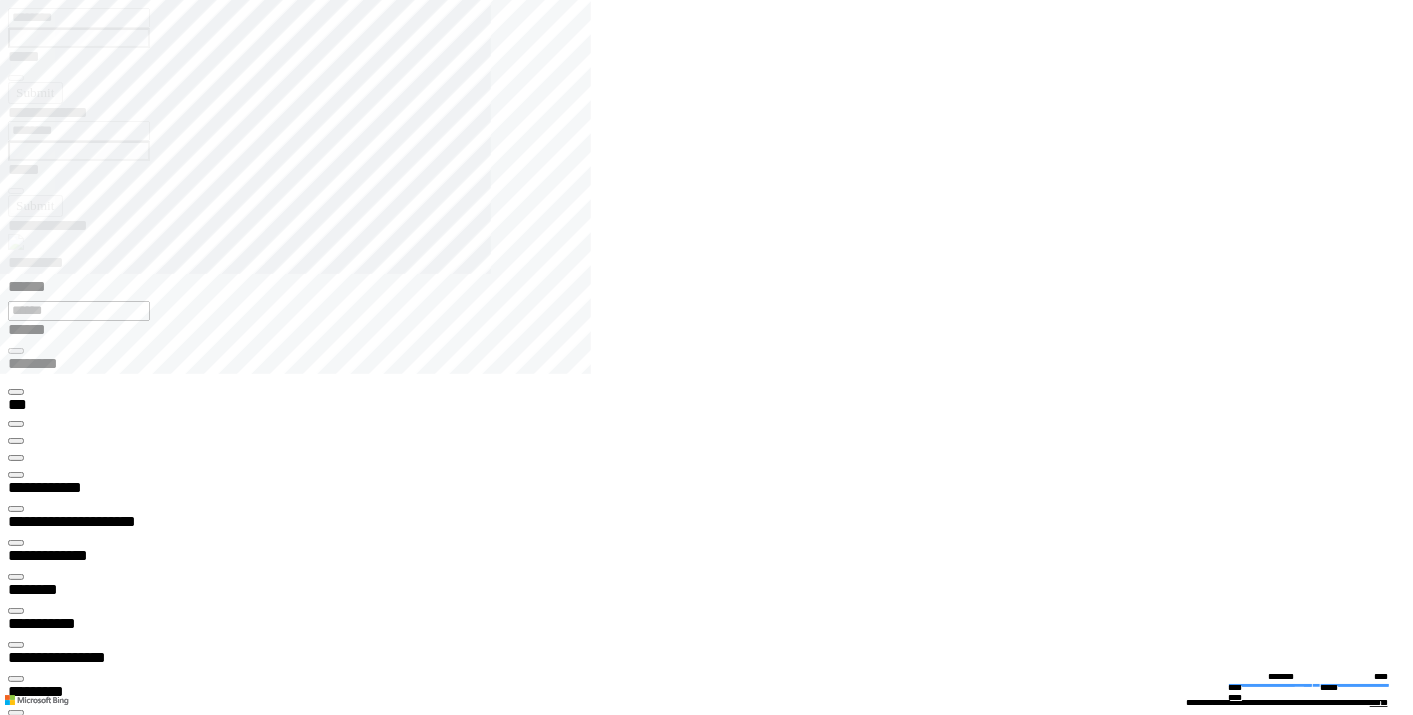 click on "**********" at bounding box center (74, 13685) 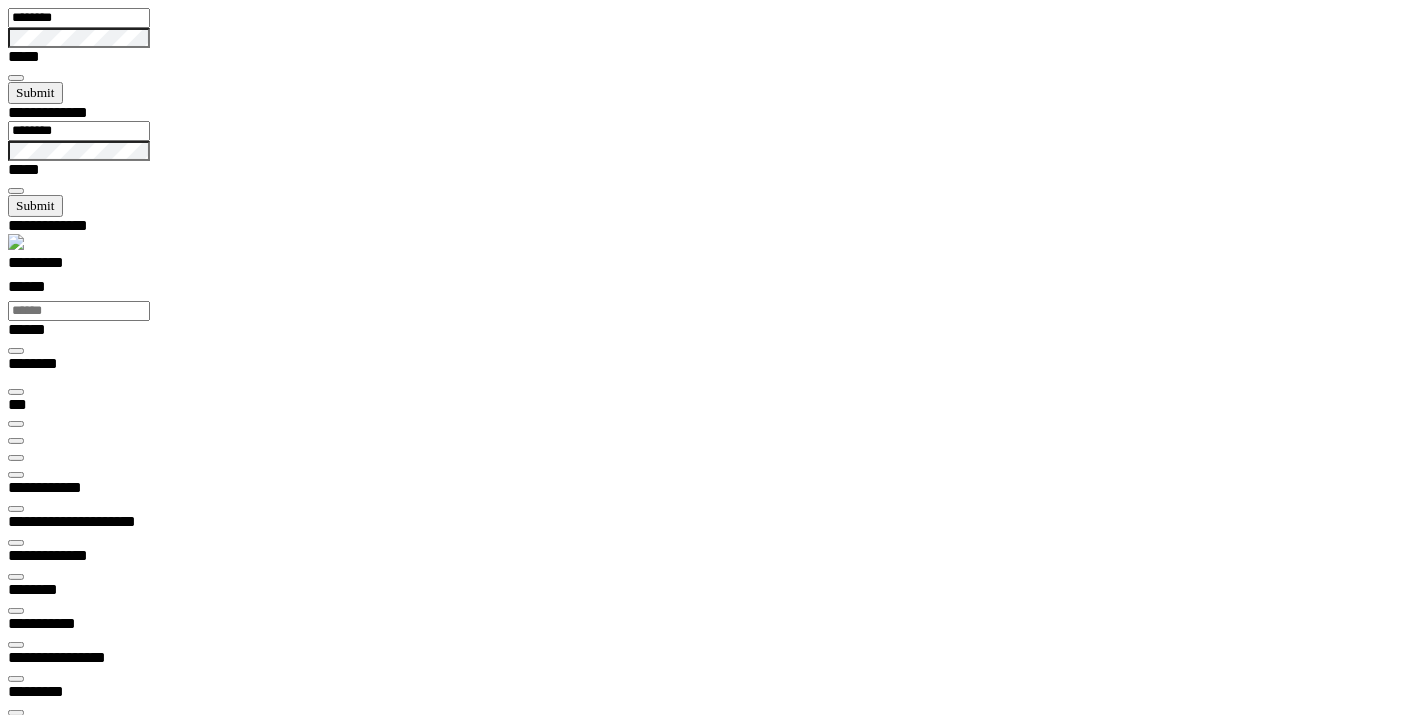 click on "**********" at bounding box center (-964, 13936) 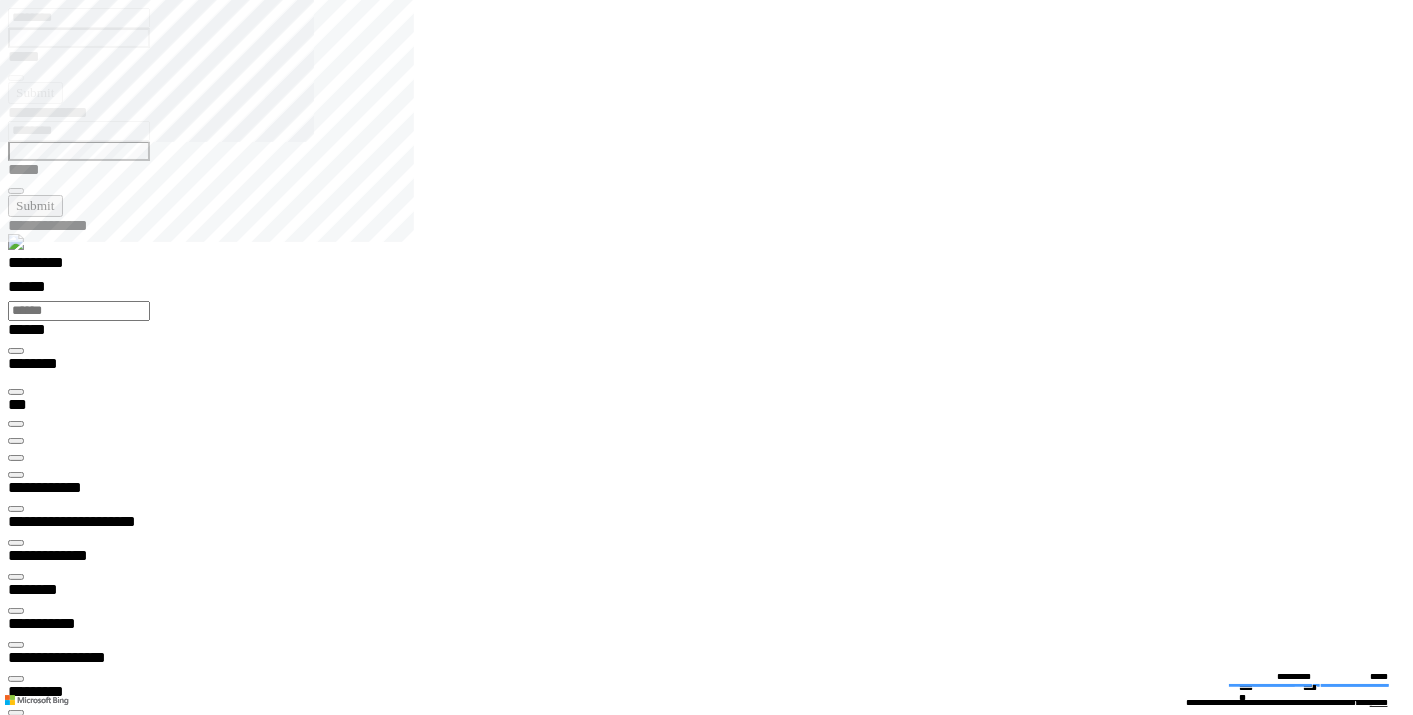 type on "**********" 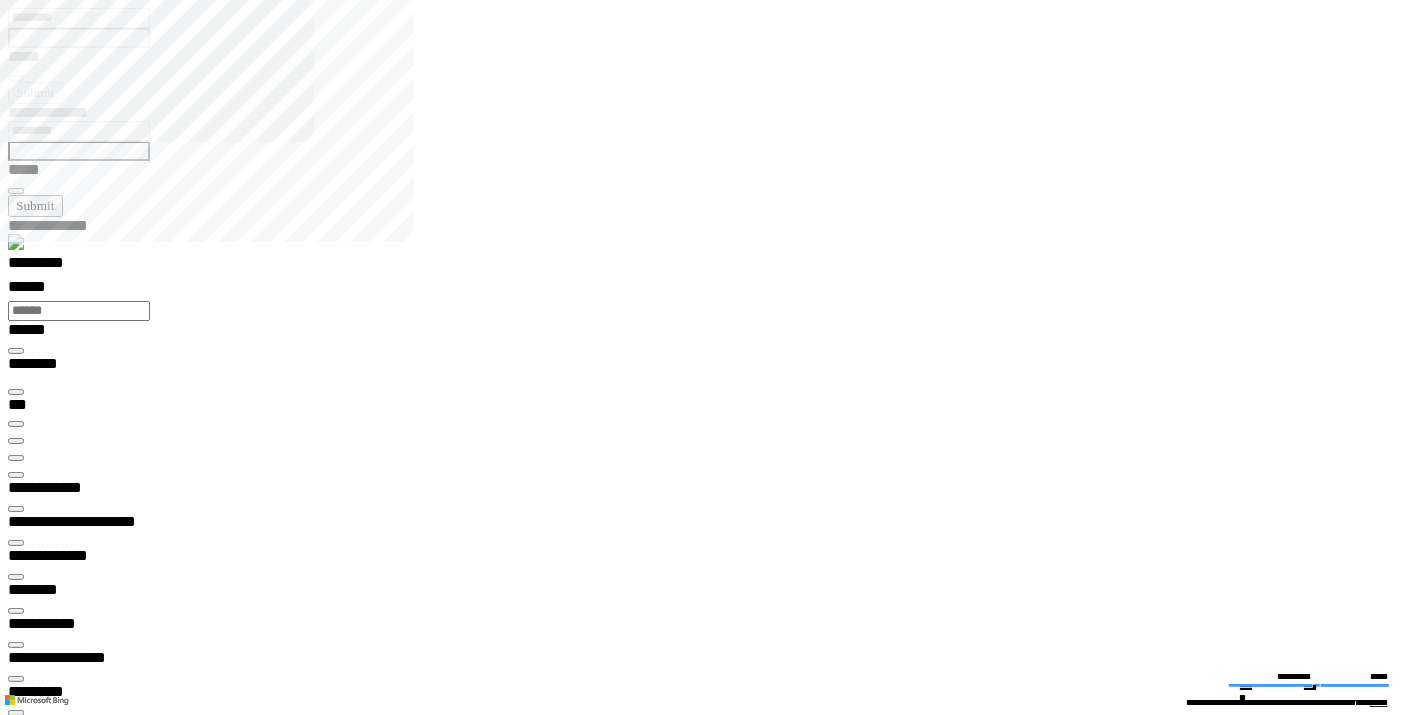 click on "**********" at bounding box center [70, 19786] 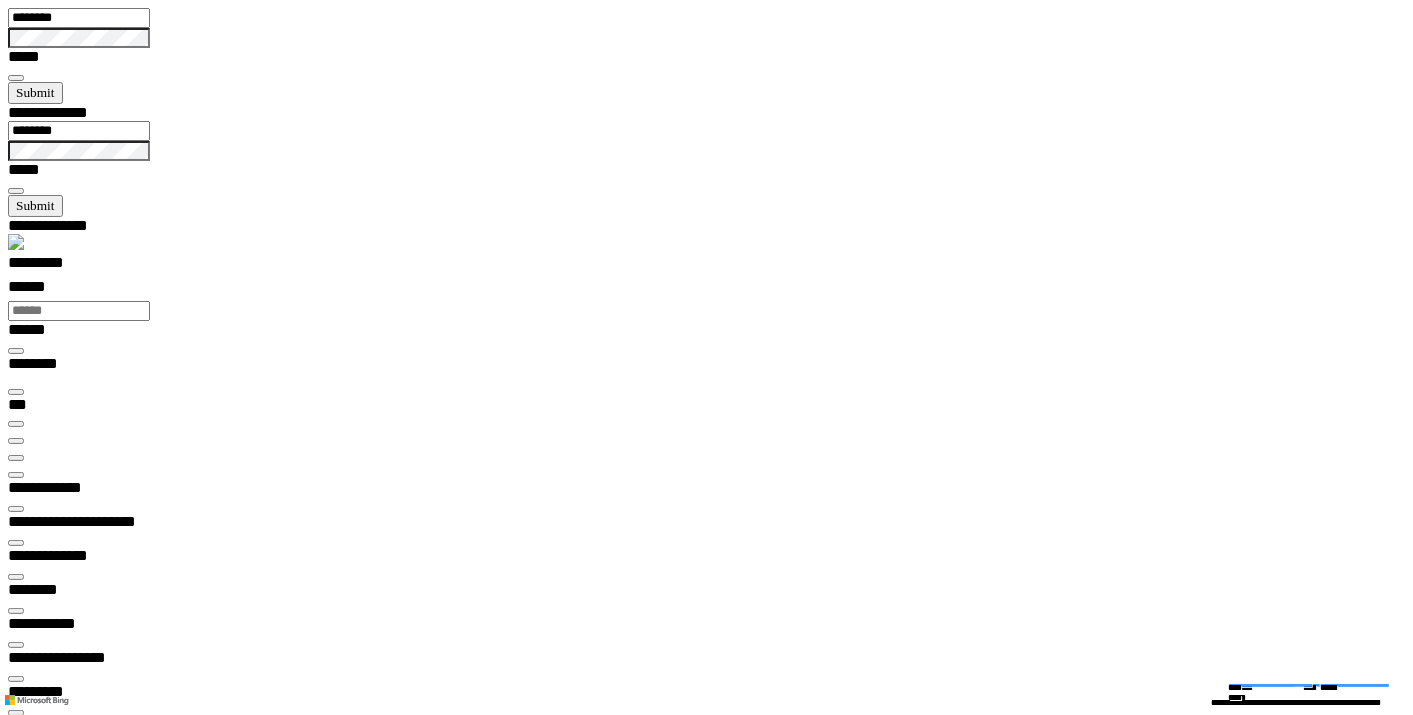 scroll, scrollTop: 31, scrollLeft: 40, axis: both 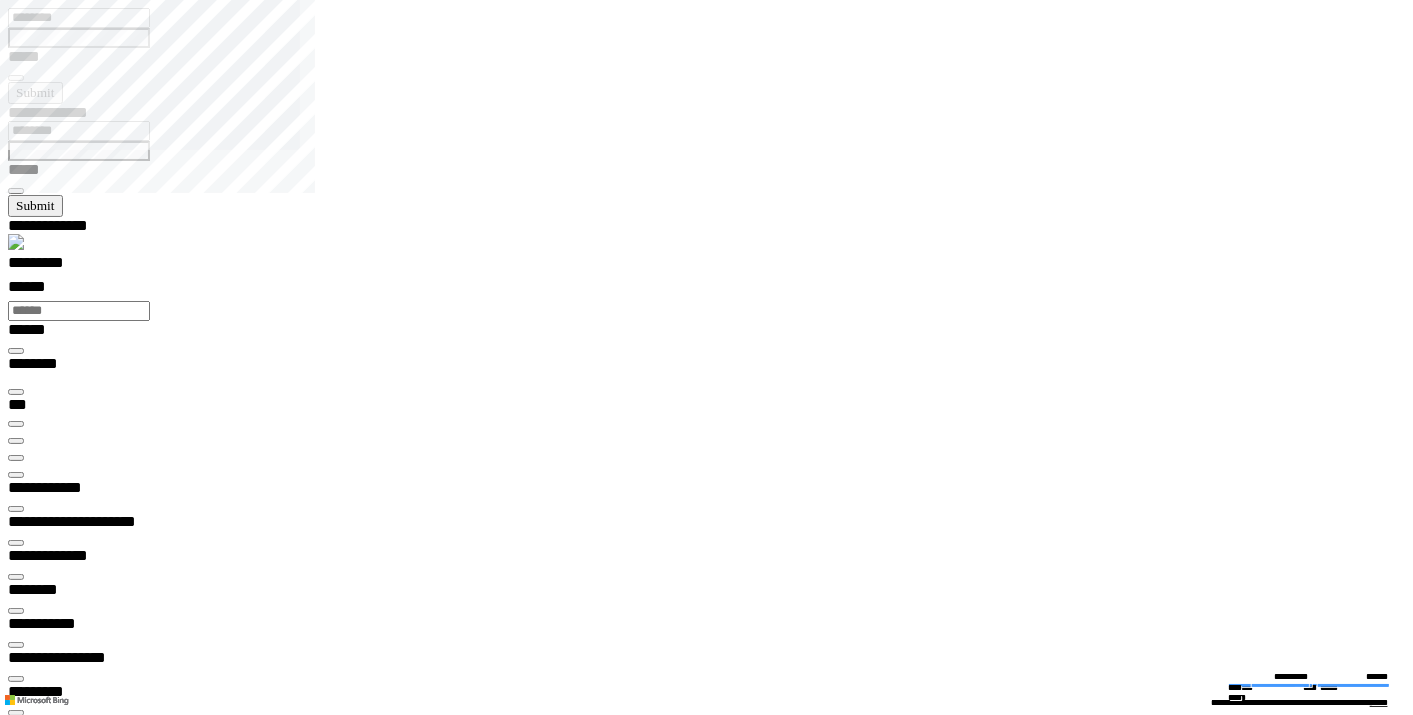 click at bounding box center (16, 15246) 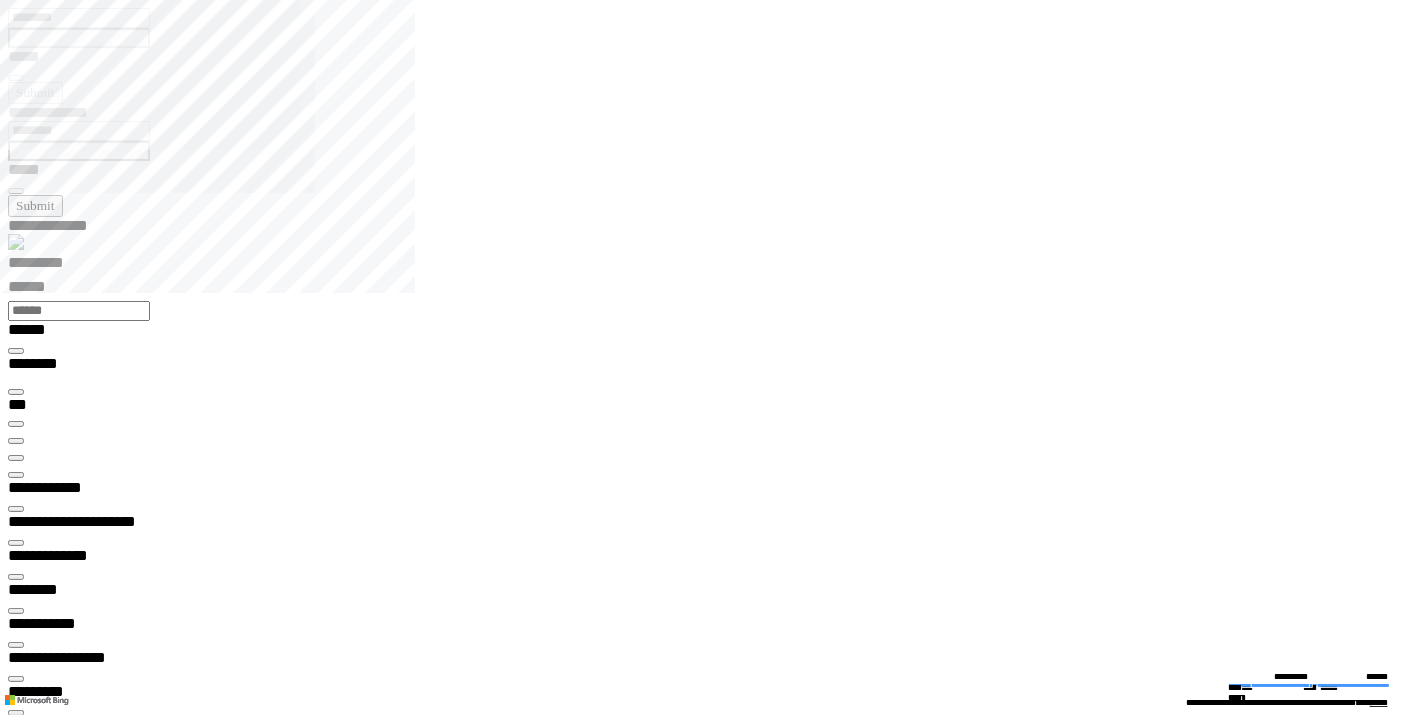 click at bounding box center [16, 15246] 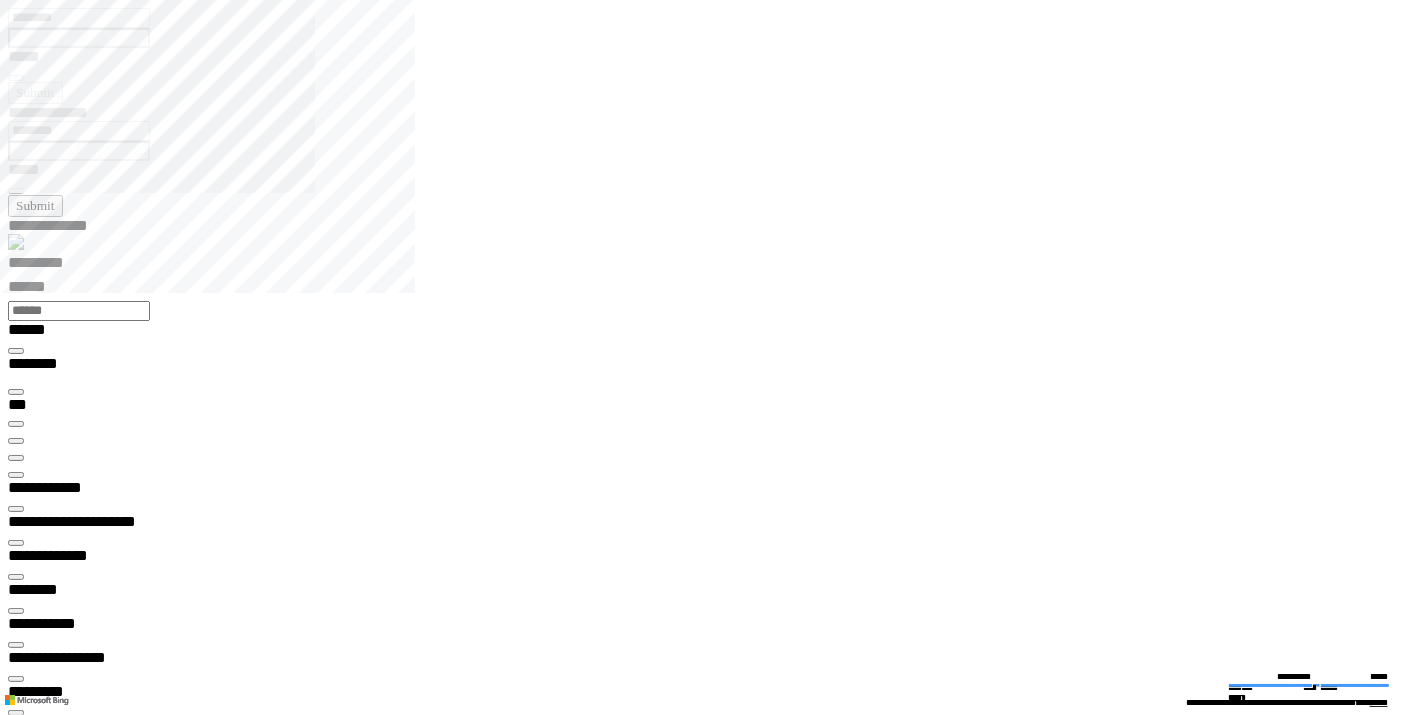 click at bounding box center [16, 15246] 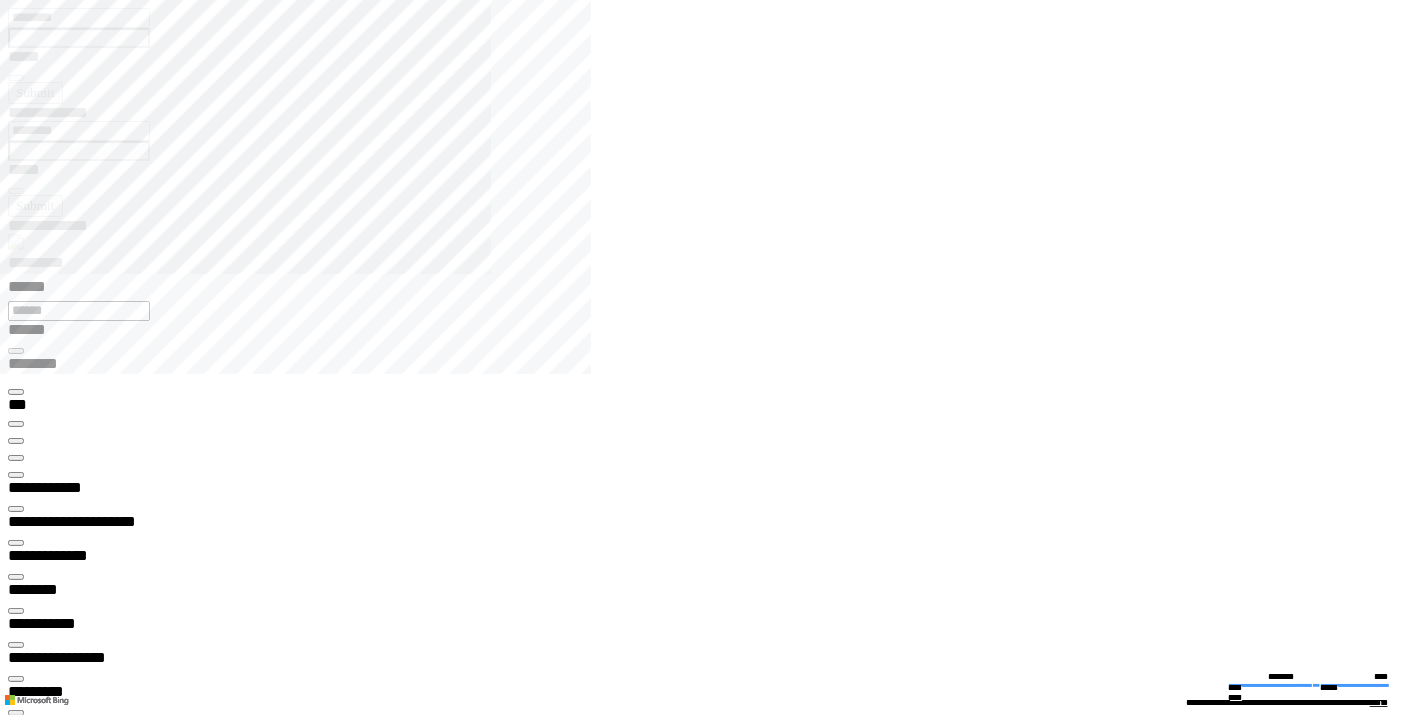 click on "**********" at bounding box center [70, 13396] 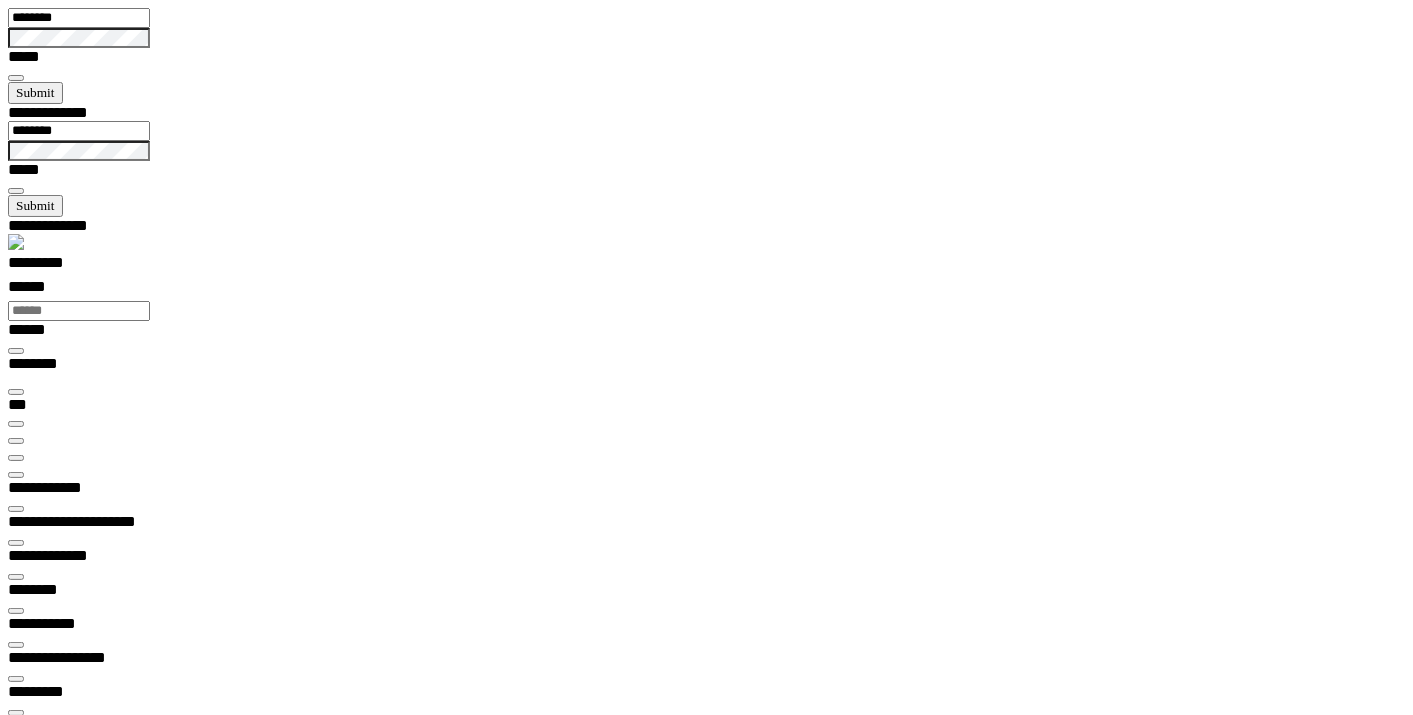 click on "**********" at bounding box center (450, 13936) 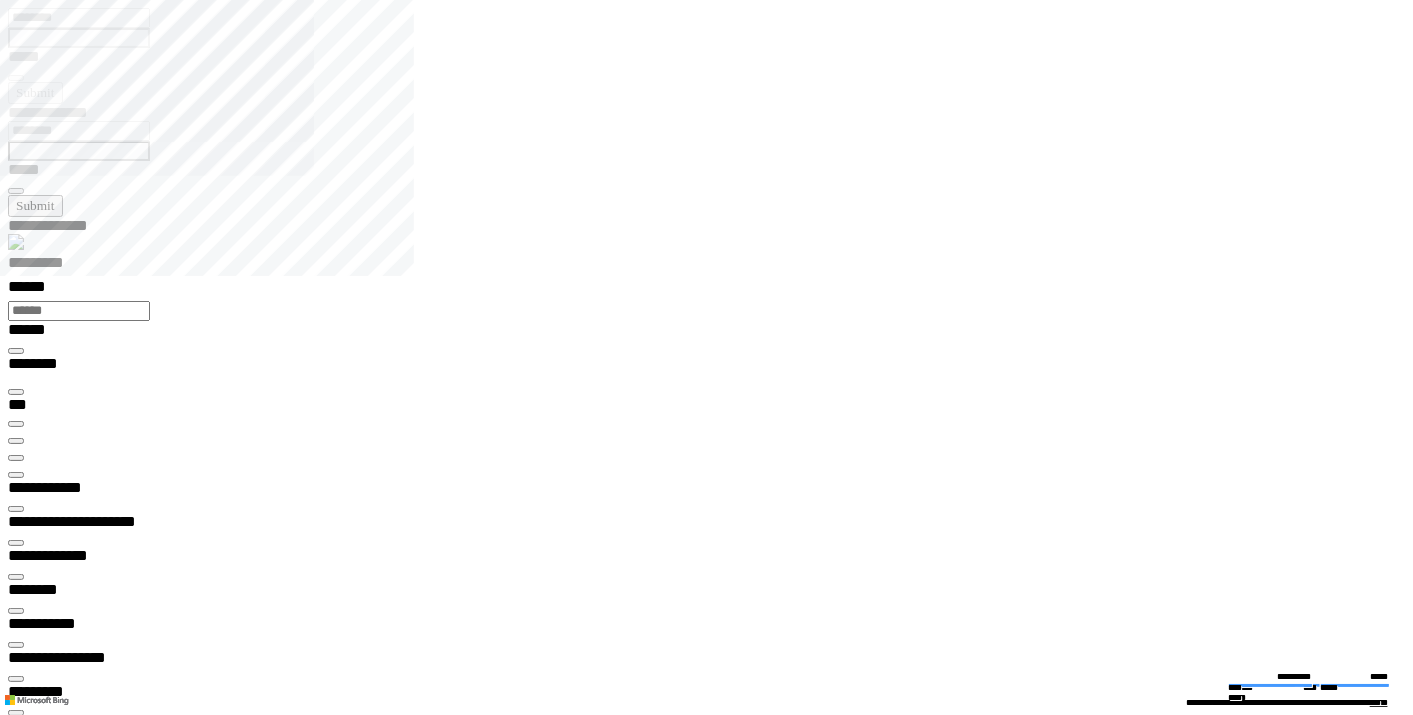 scroll, scrollTop: 31, scrollLeft: 203, axis: both 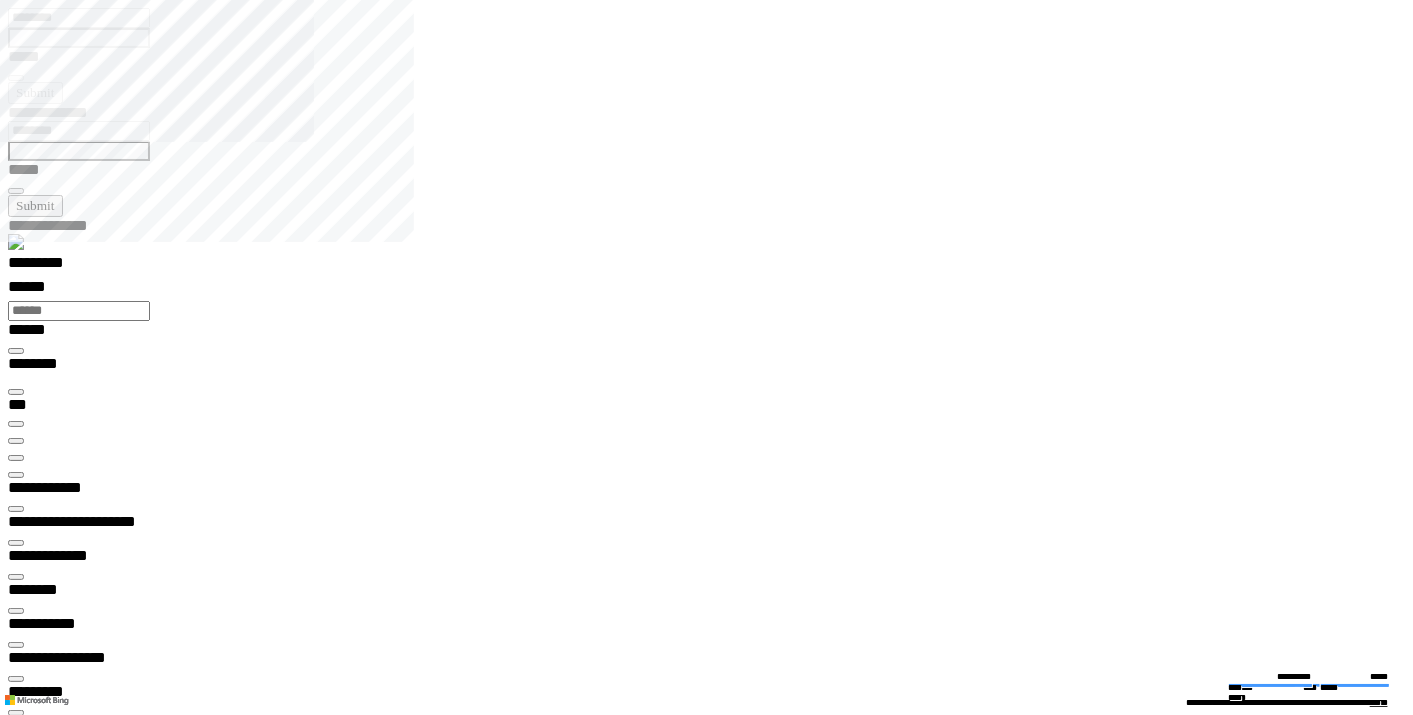 type on "**********" 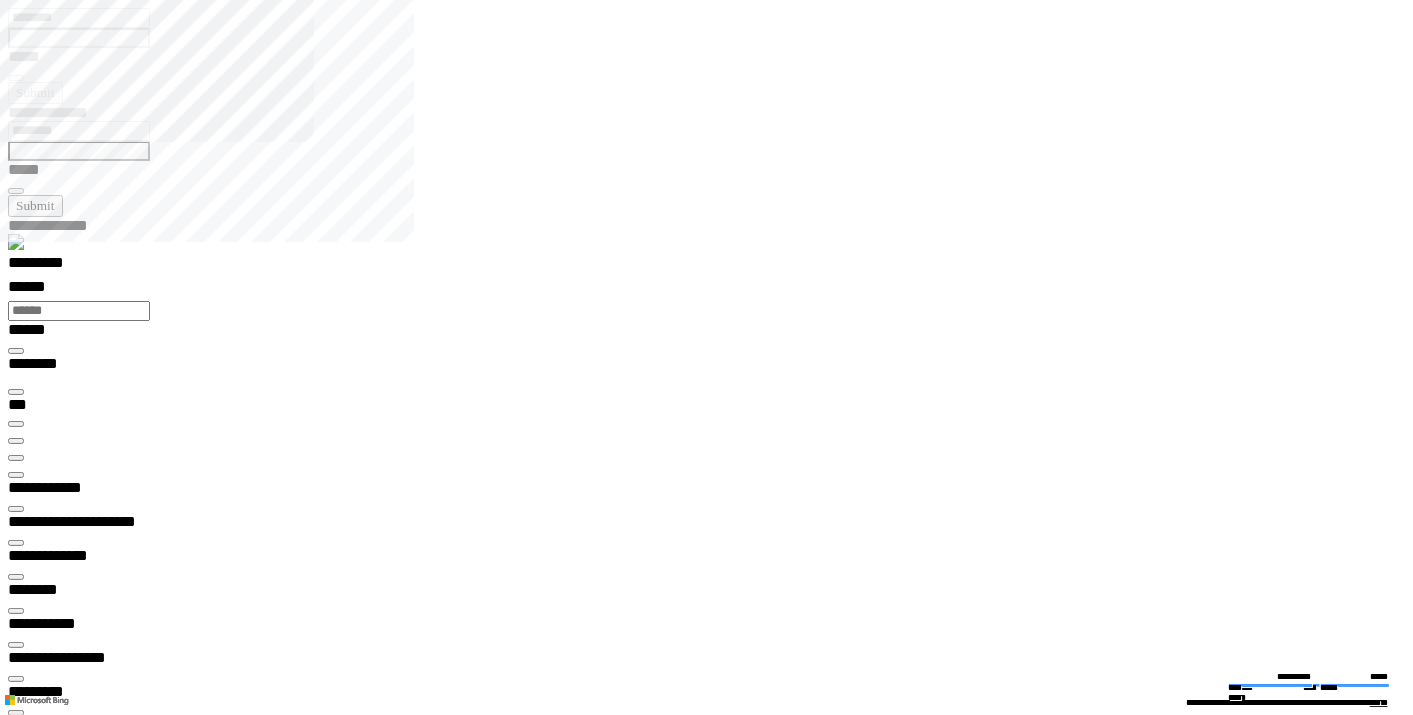 click on "**********" at bounding box center [140, 19781] 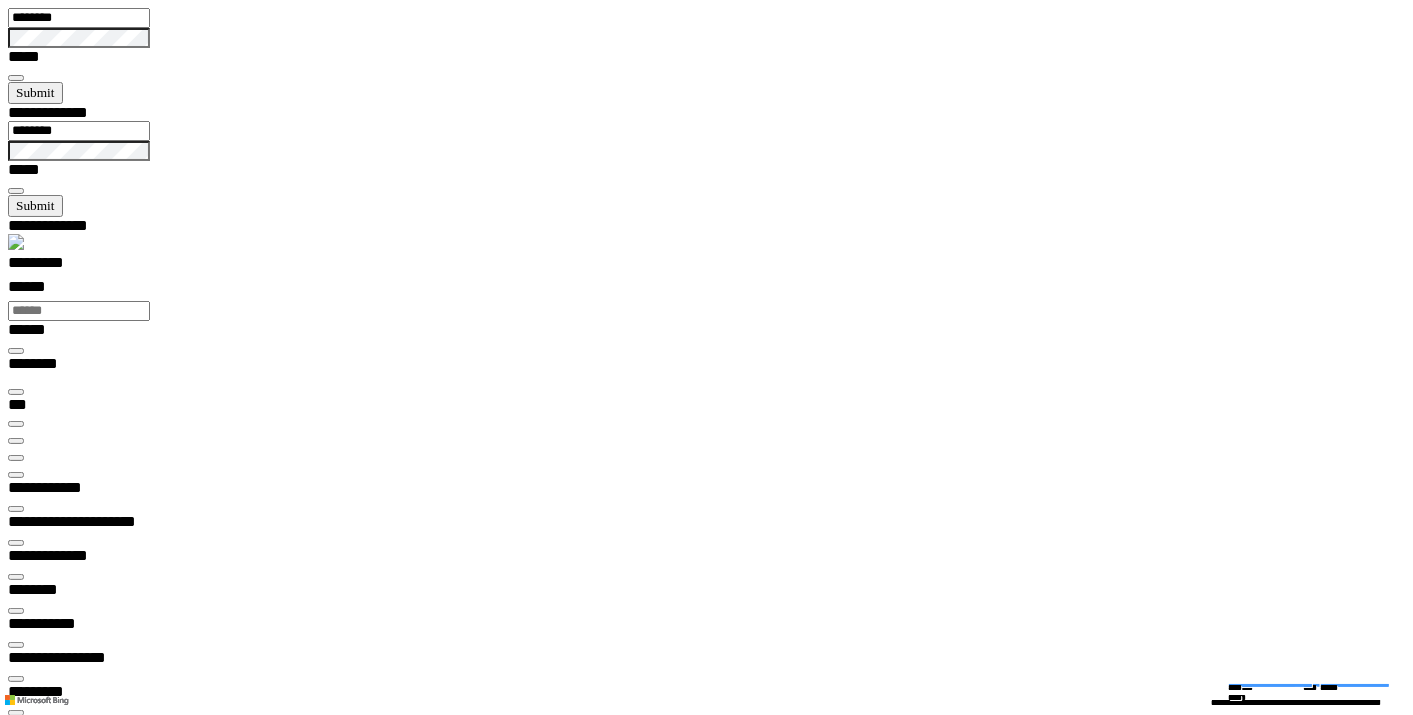 click at bounding box center [16, 15154] 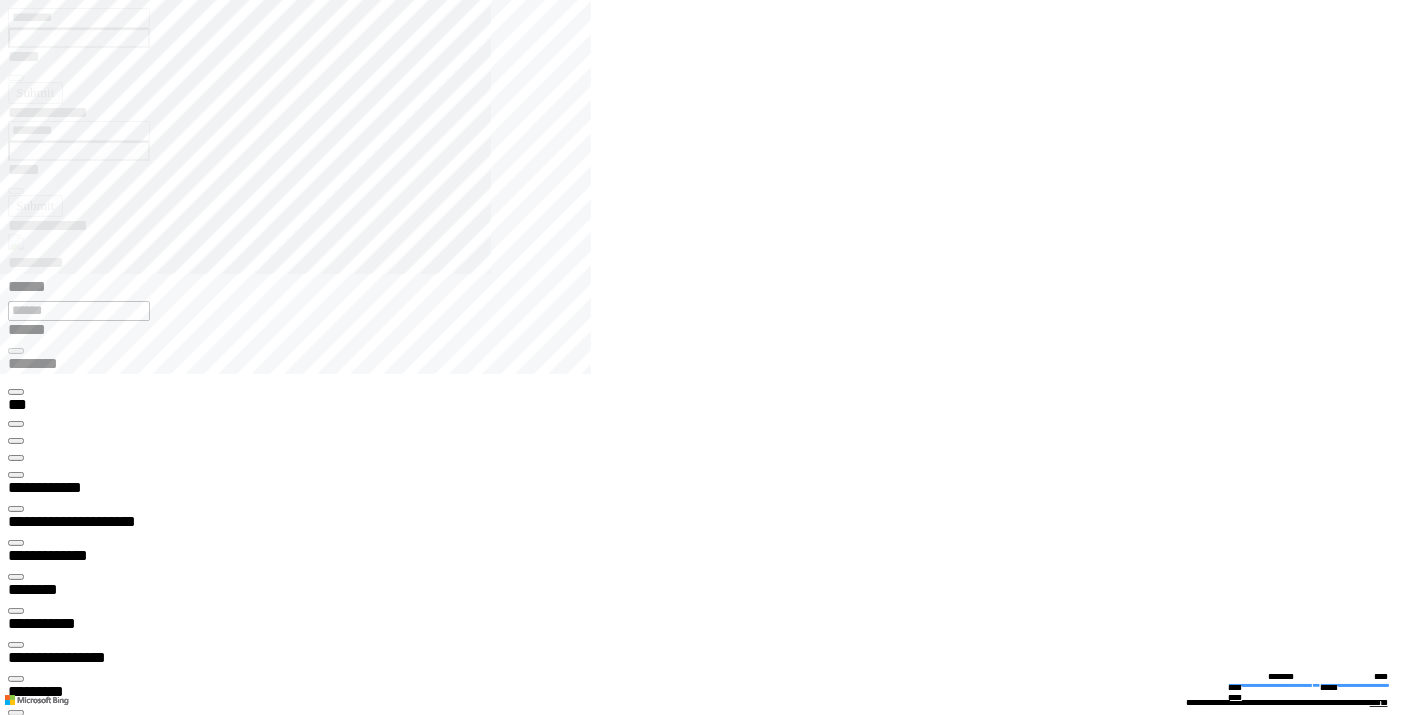 click on "**********" at bounding box center [450, 13396] 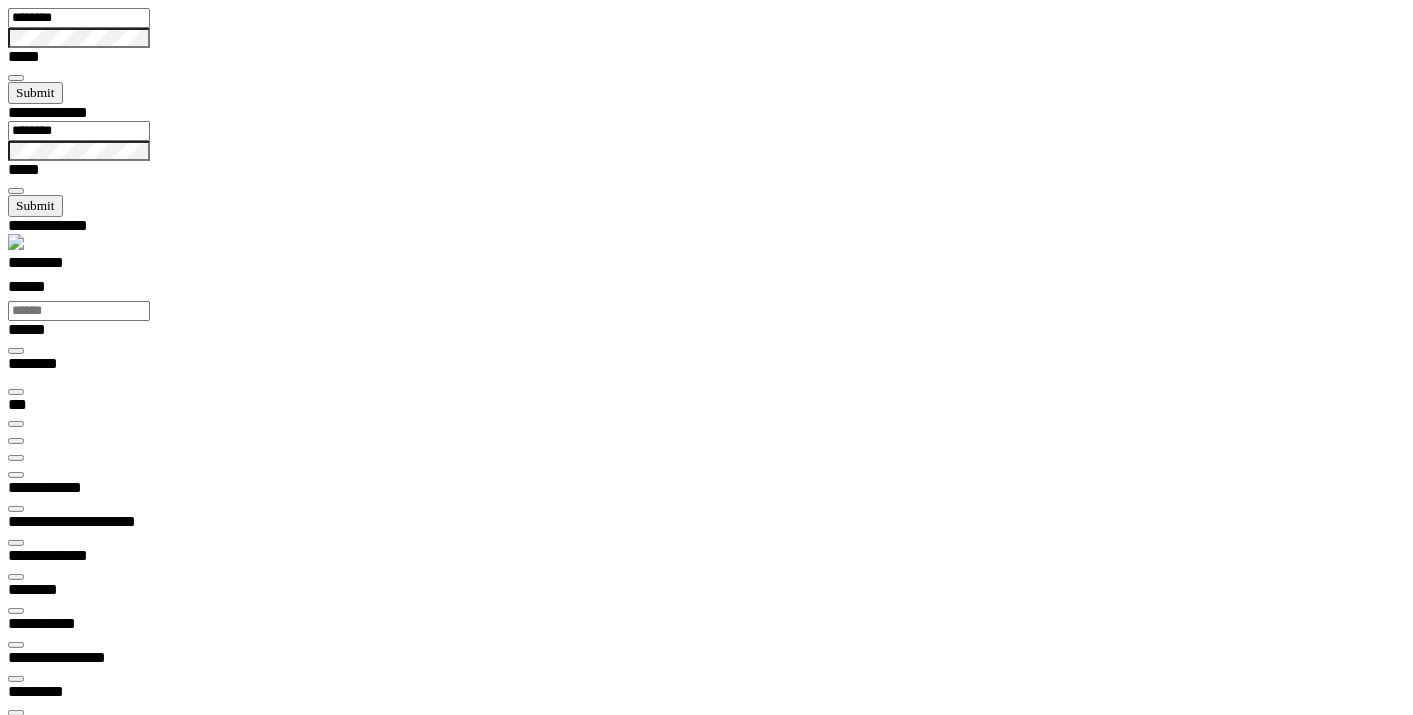 click on "**********" at bounding box center [-700, 13945] 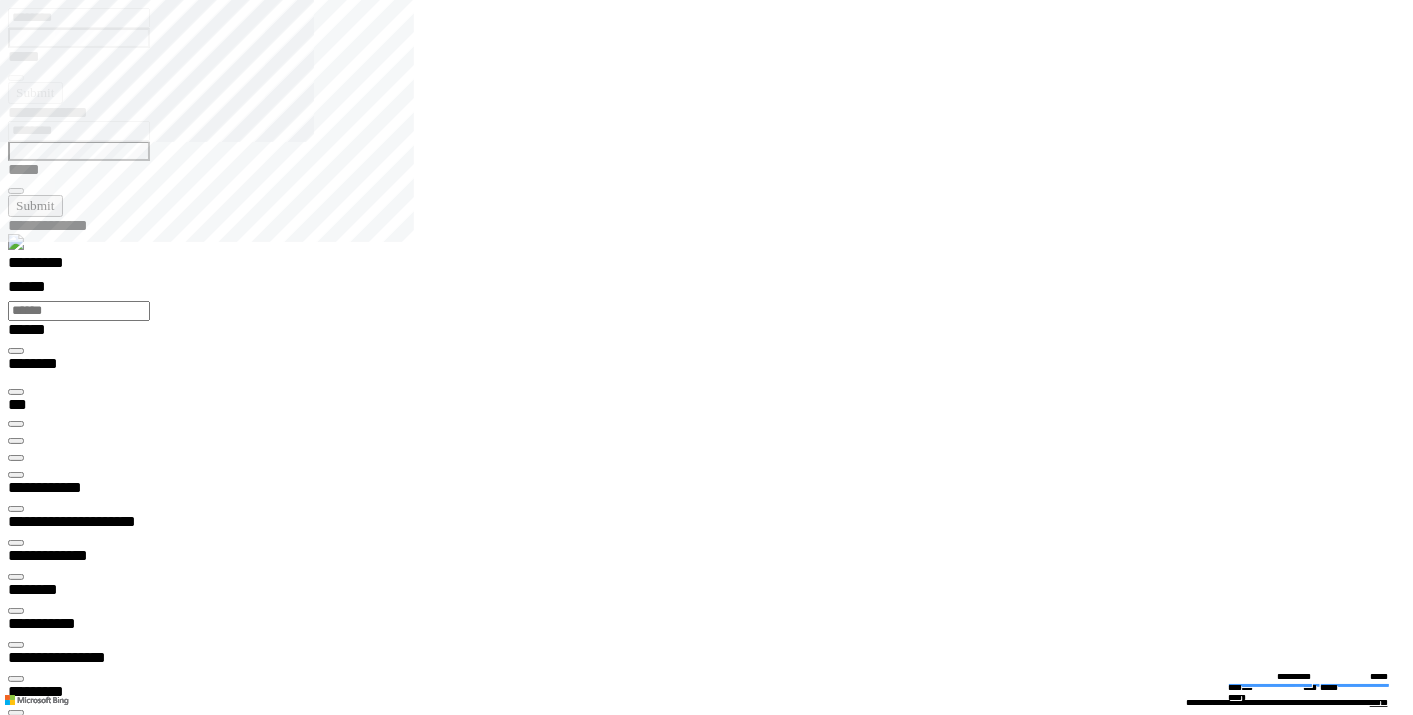click on "**********" at bounding box center (140, 19781) 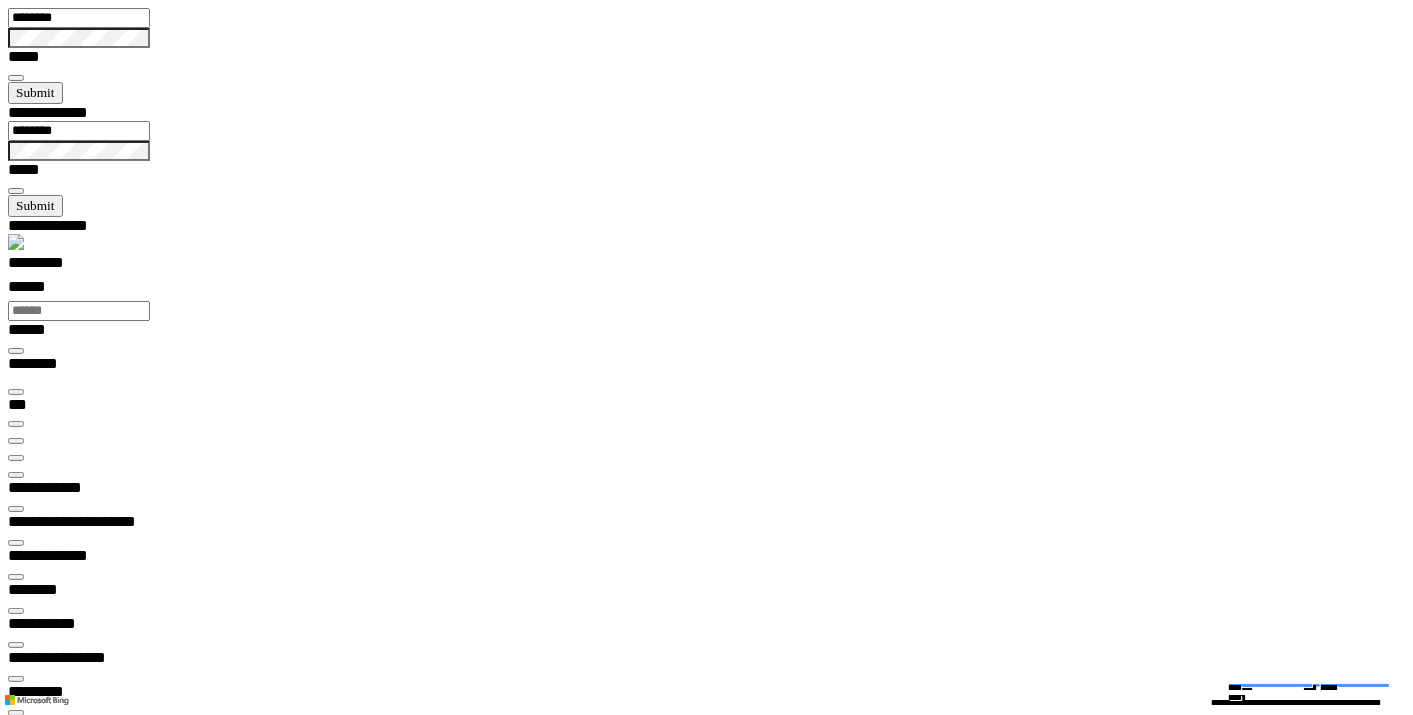 click on "**********" at bounding box center [714, 25913] 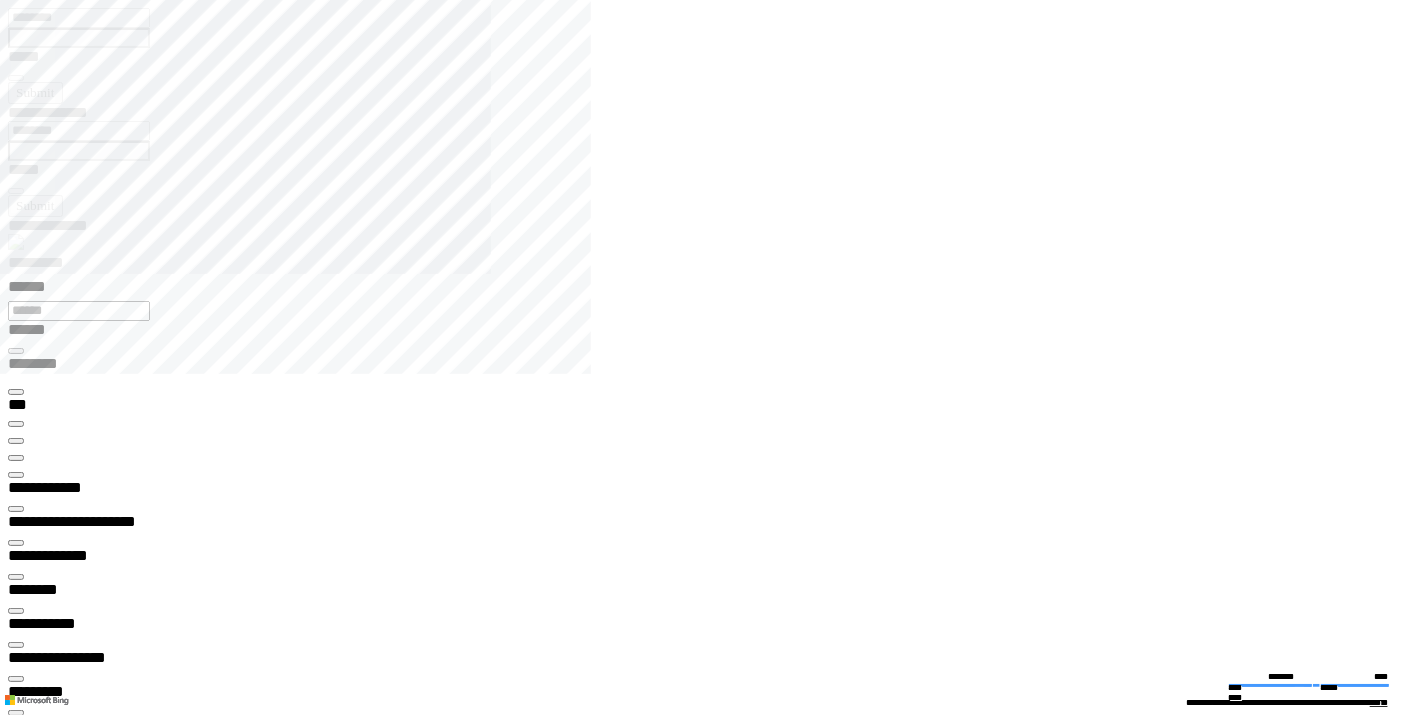 click on "**********" at bounding box center [74, 13685] 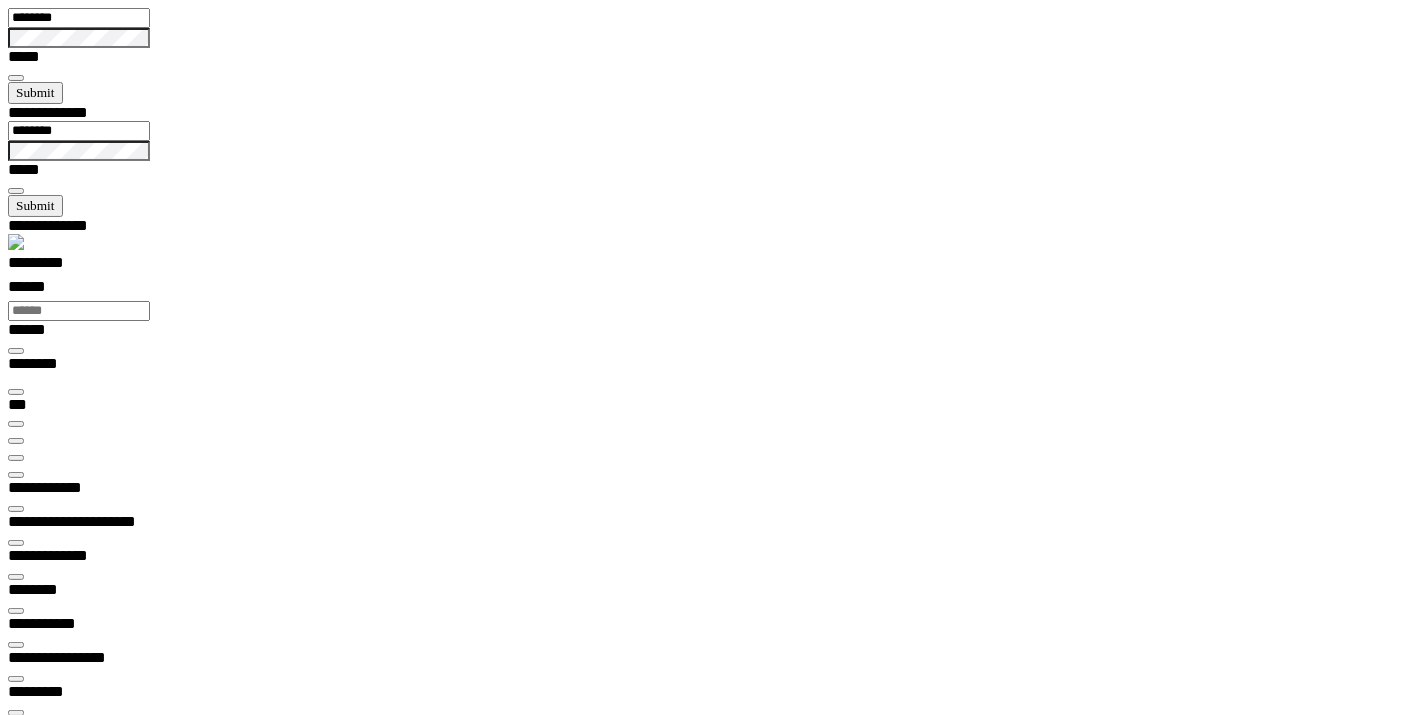 scroll, scrollTop: 99969, scrollLeft: 99788, axis: both 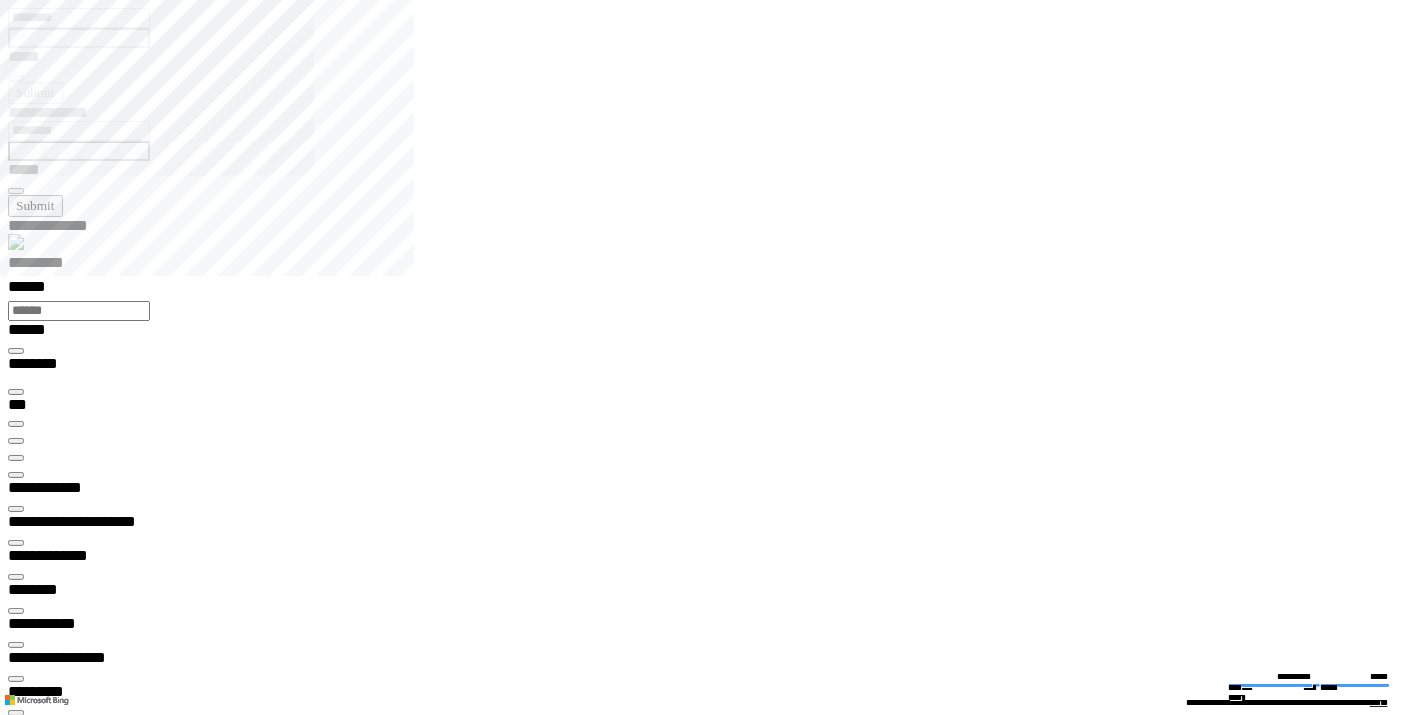 type on "**********" 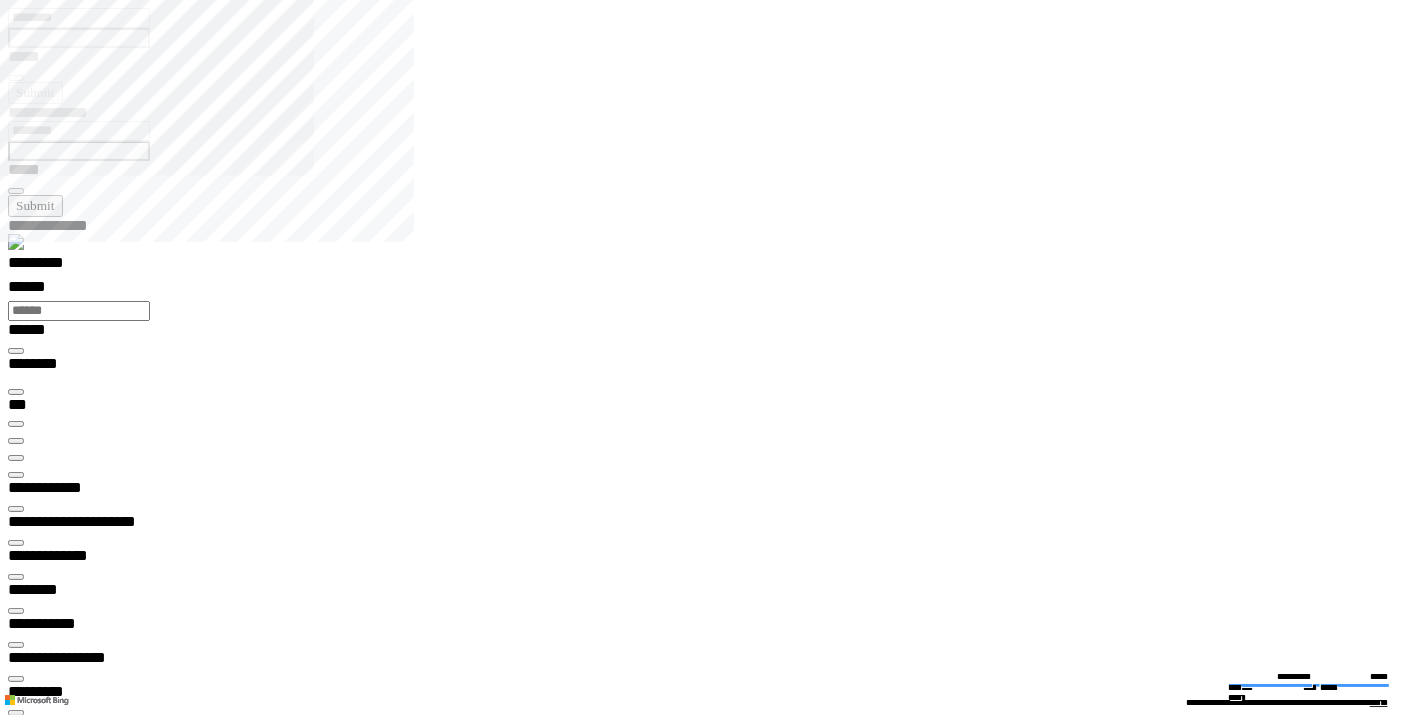 click on "**********" at bounding box center (39, 19764) 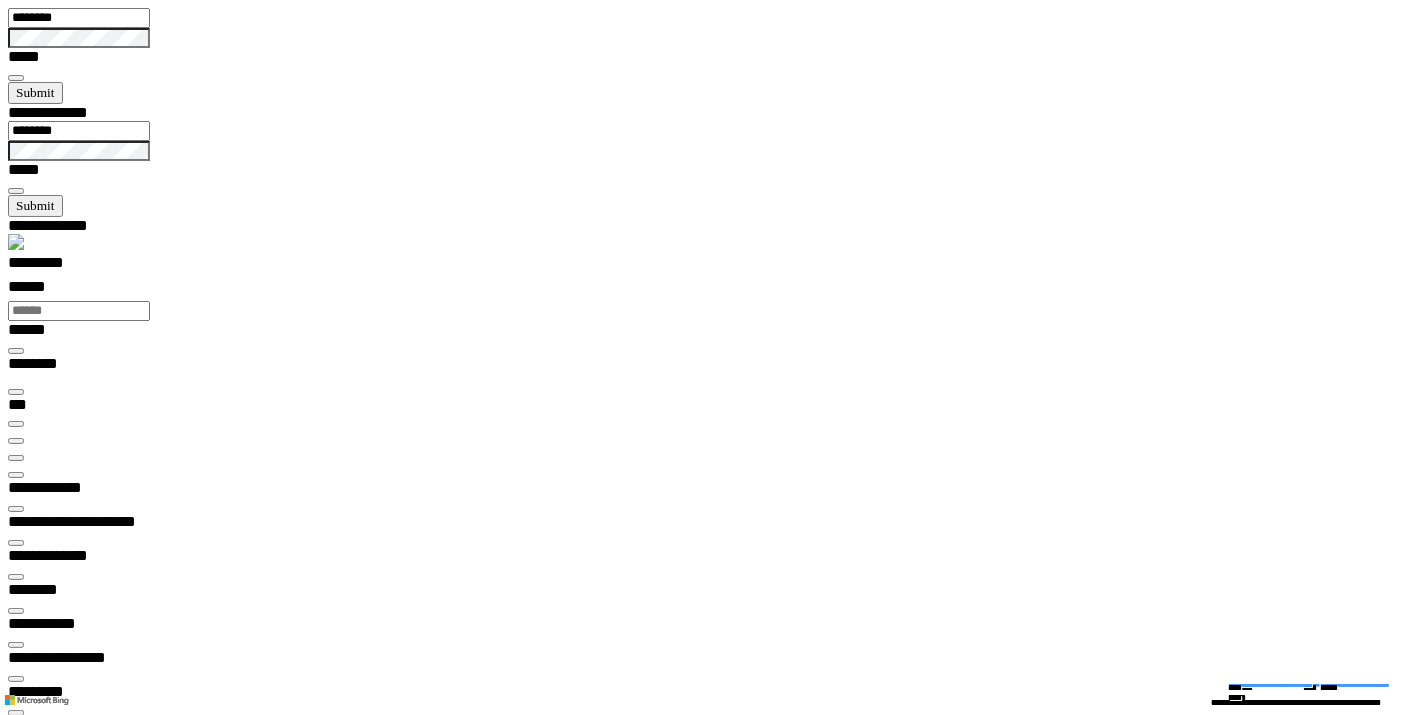 click on "**********" at bounding box center (714, 25660) 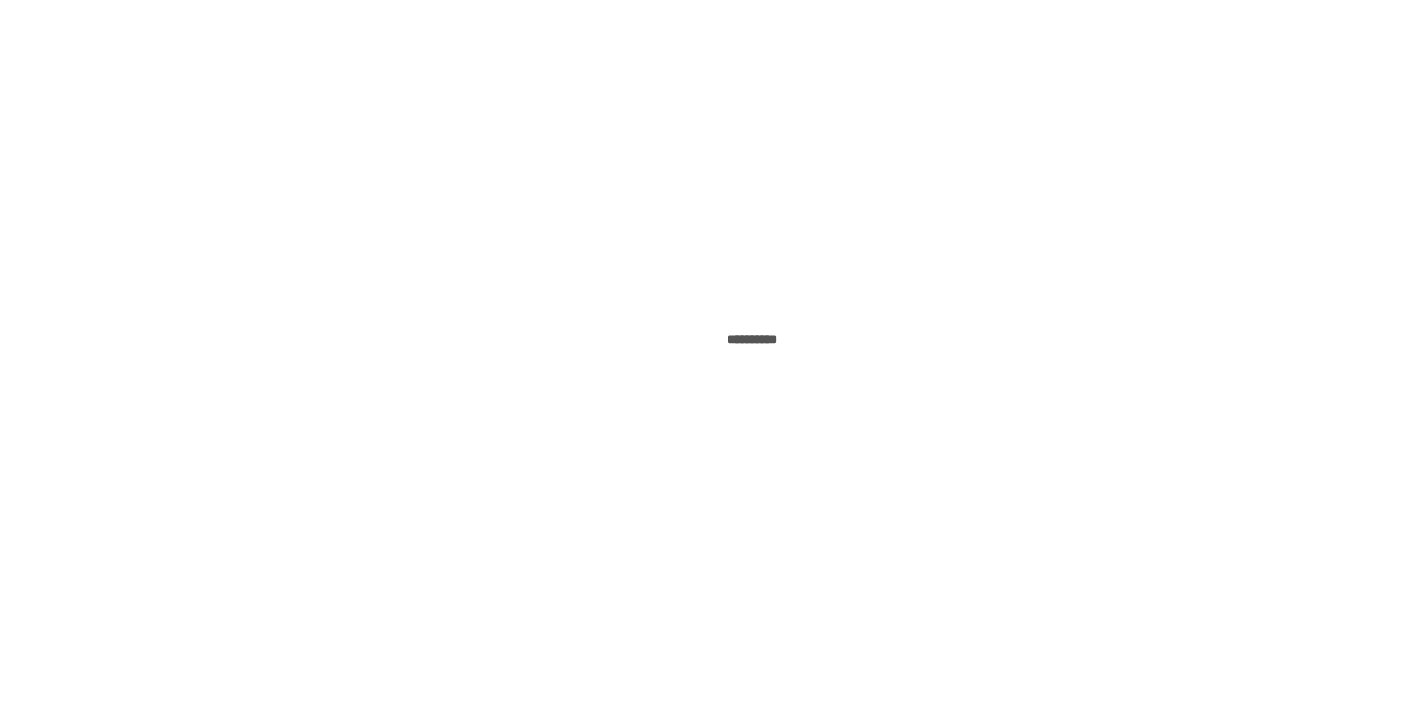 scroll, scrollTop: 0, scrollLeft: 0, axis: both 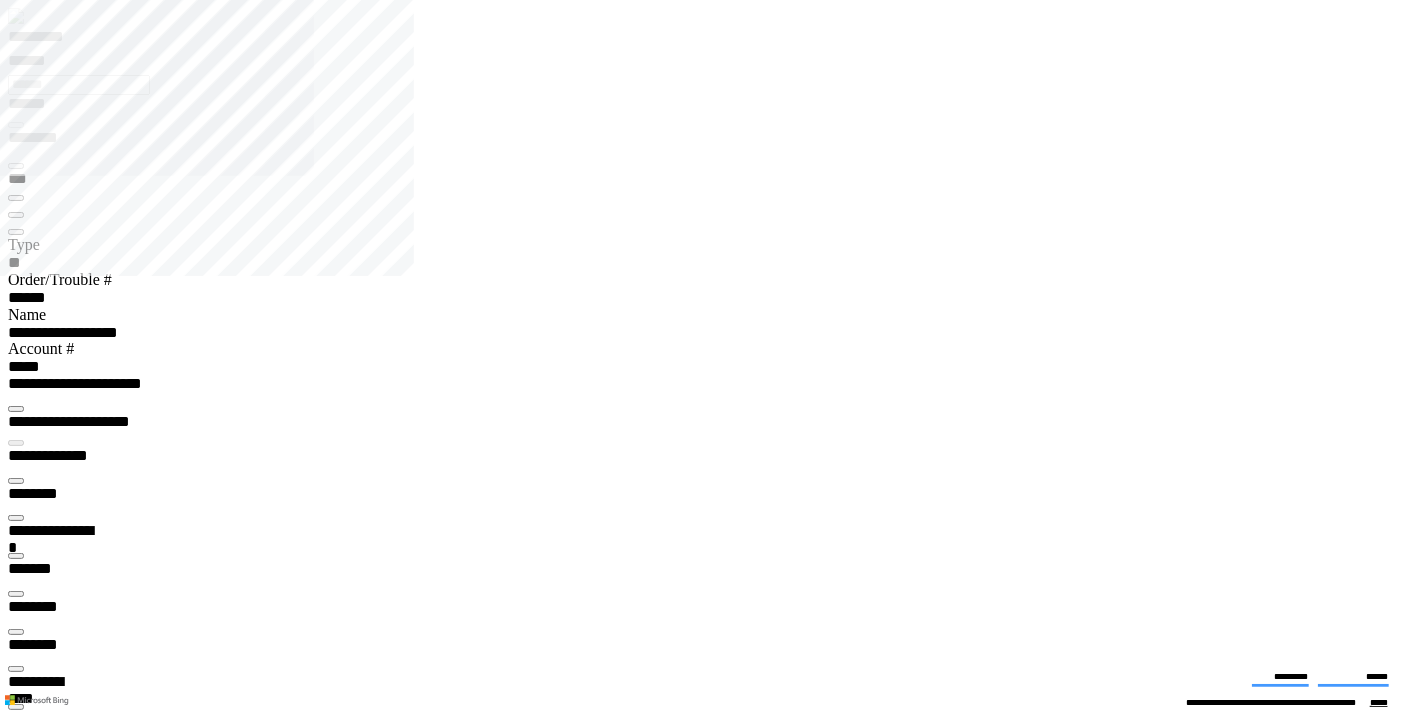 type on "**********" 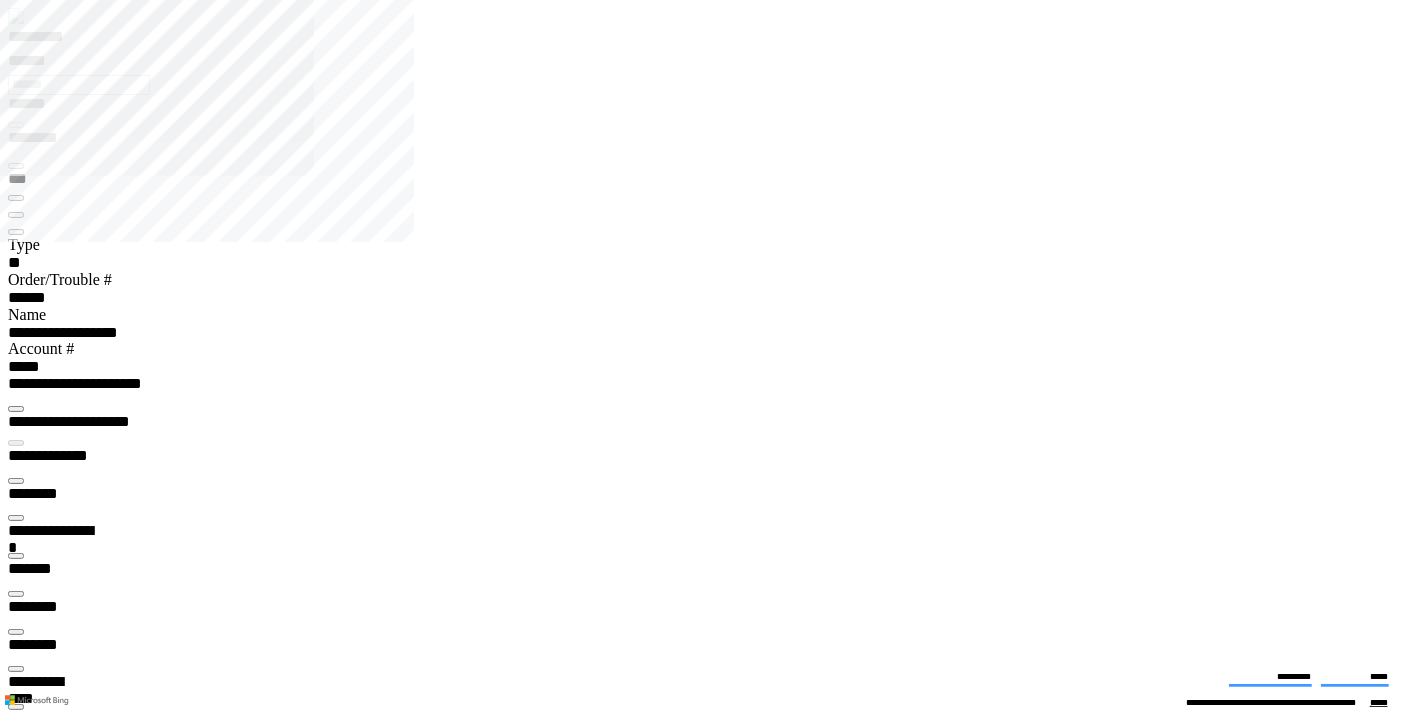click on "**********" at bounding box center (39, 5053) 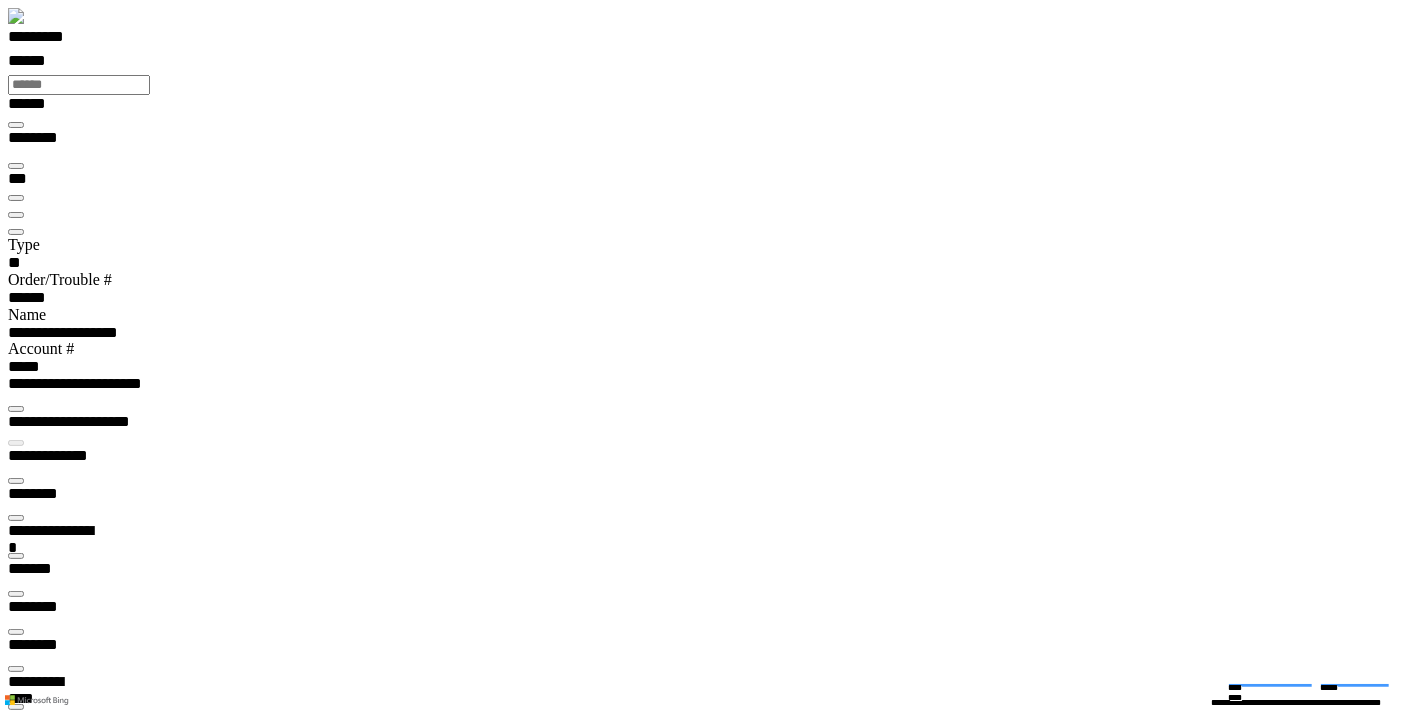 click on "**********" at bounding box center (714, 10277) 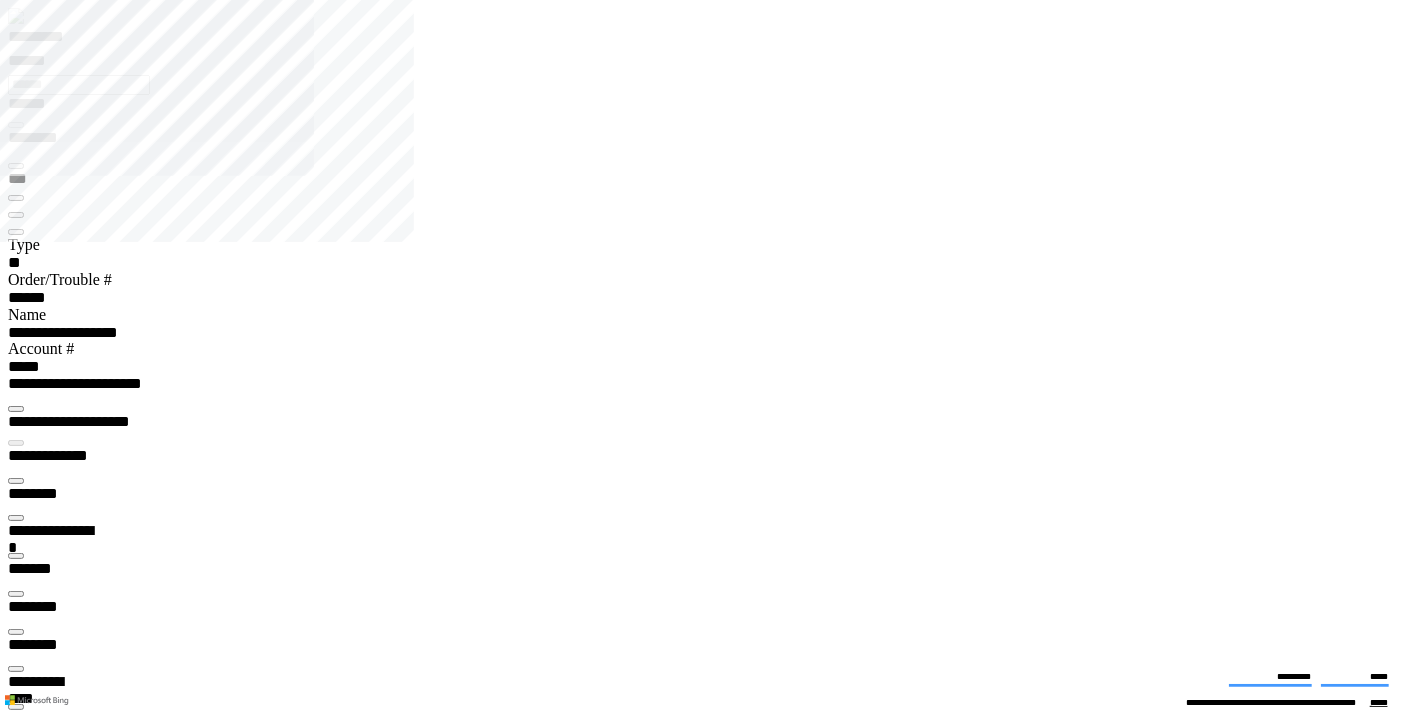 click at bounding box center (16, 409) 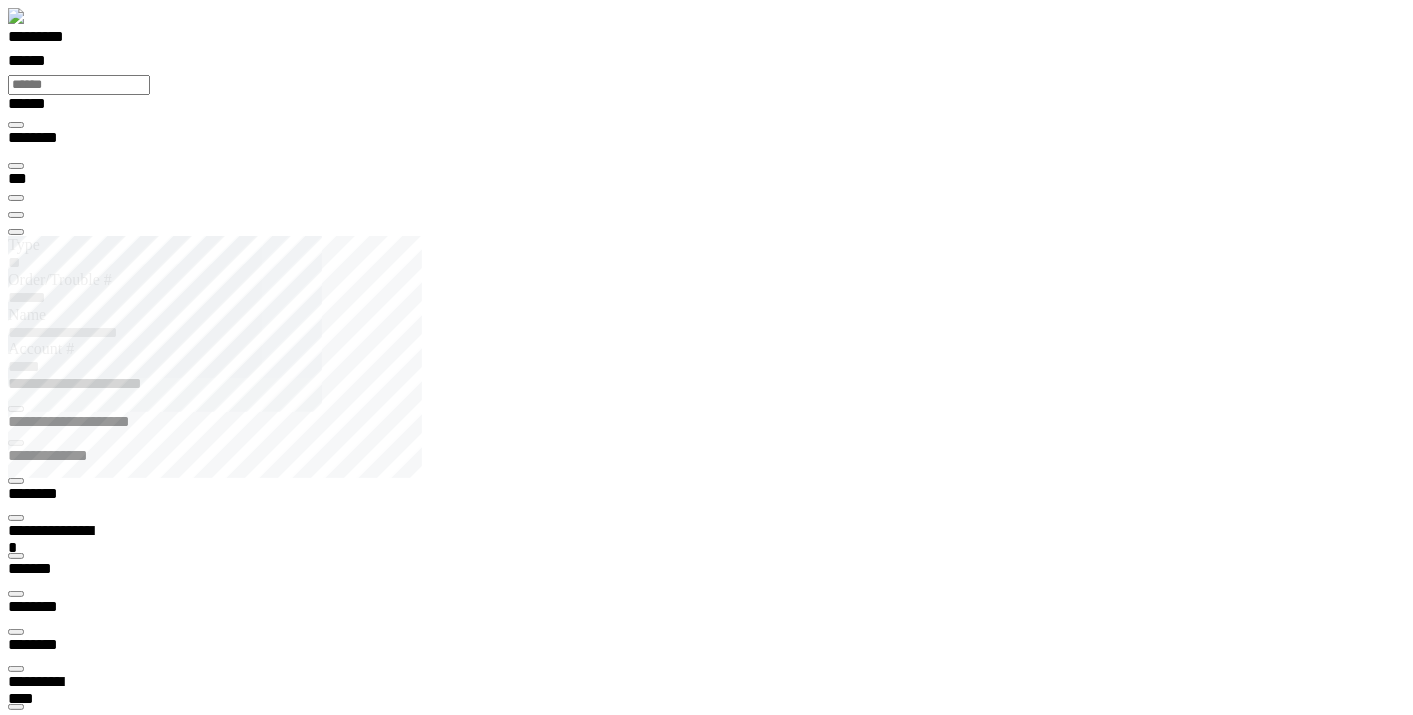 scroll, scrollTop: 99755, scrollLeft: 99508, axis: both 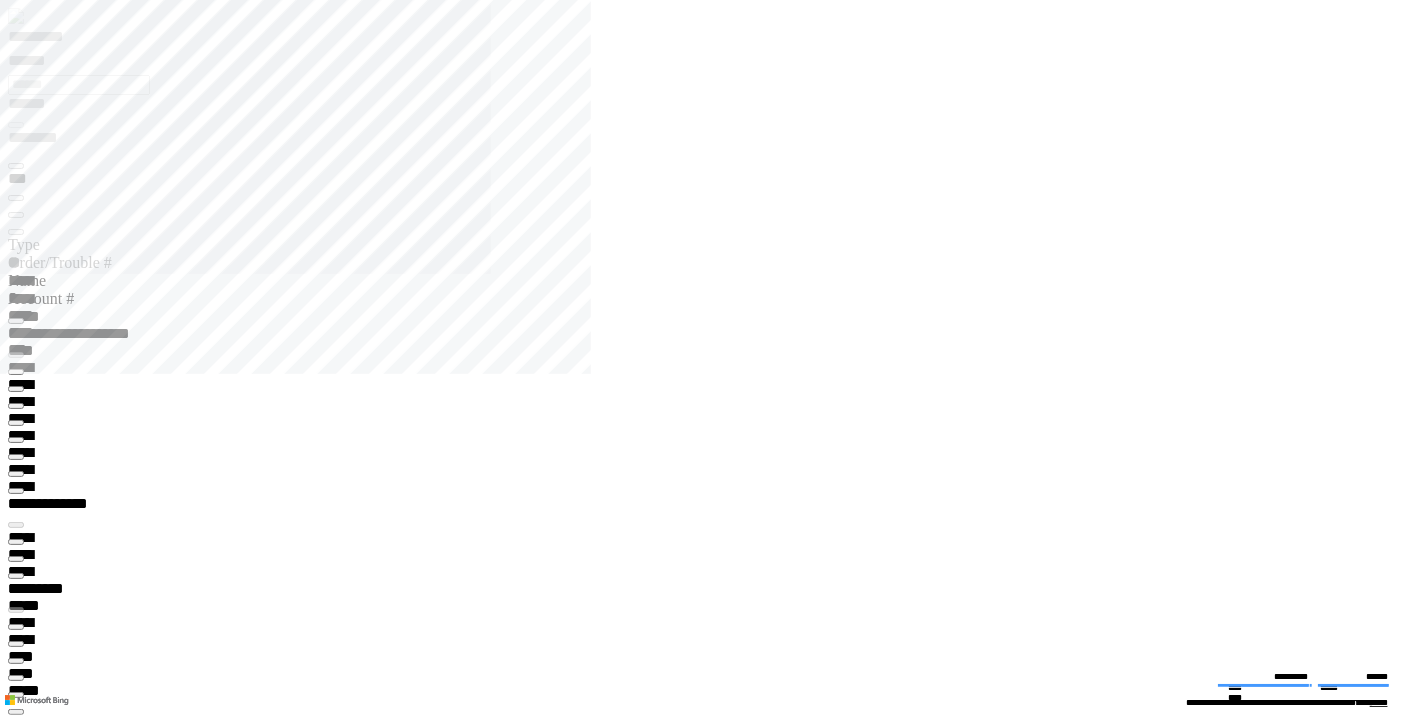 click at bounding box center [16, 166] 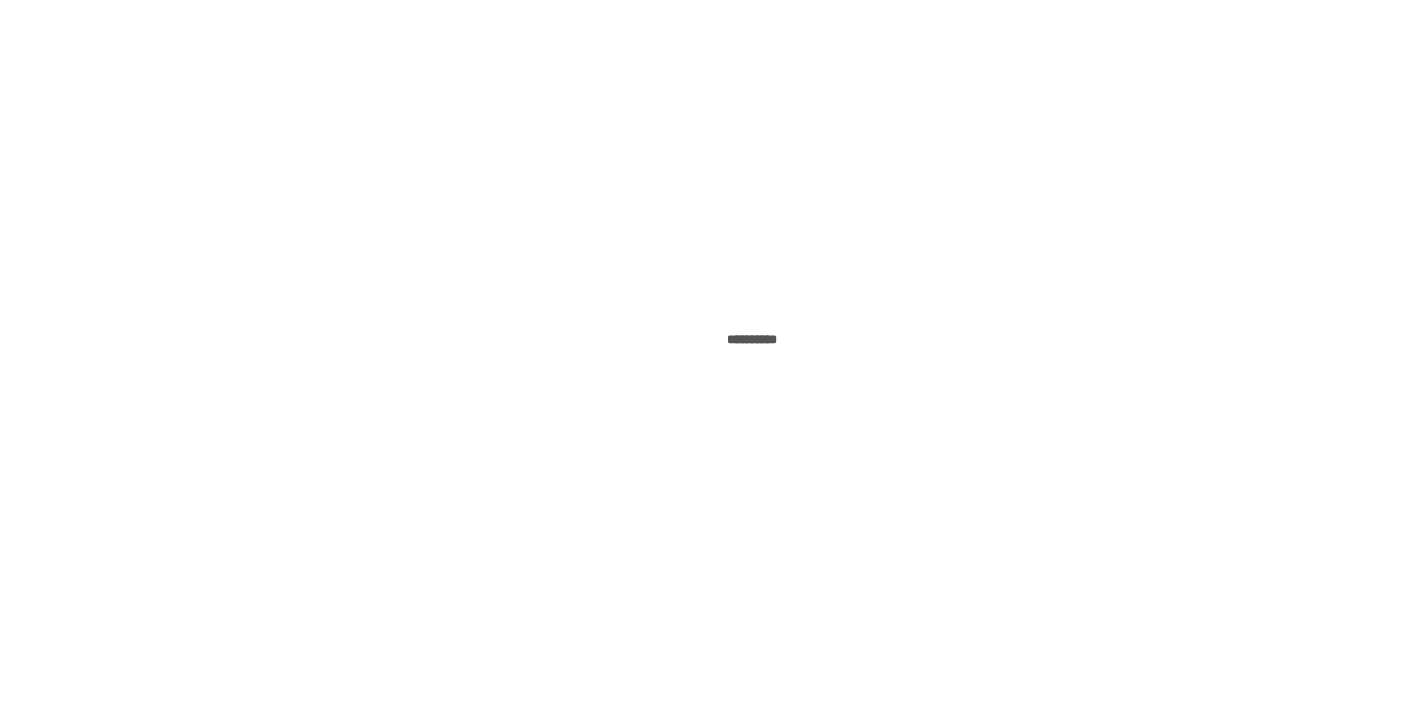 scroll, scrollTop: 0, scrollLeft: 0, axis: both 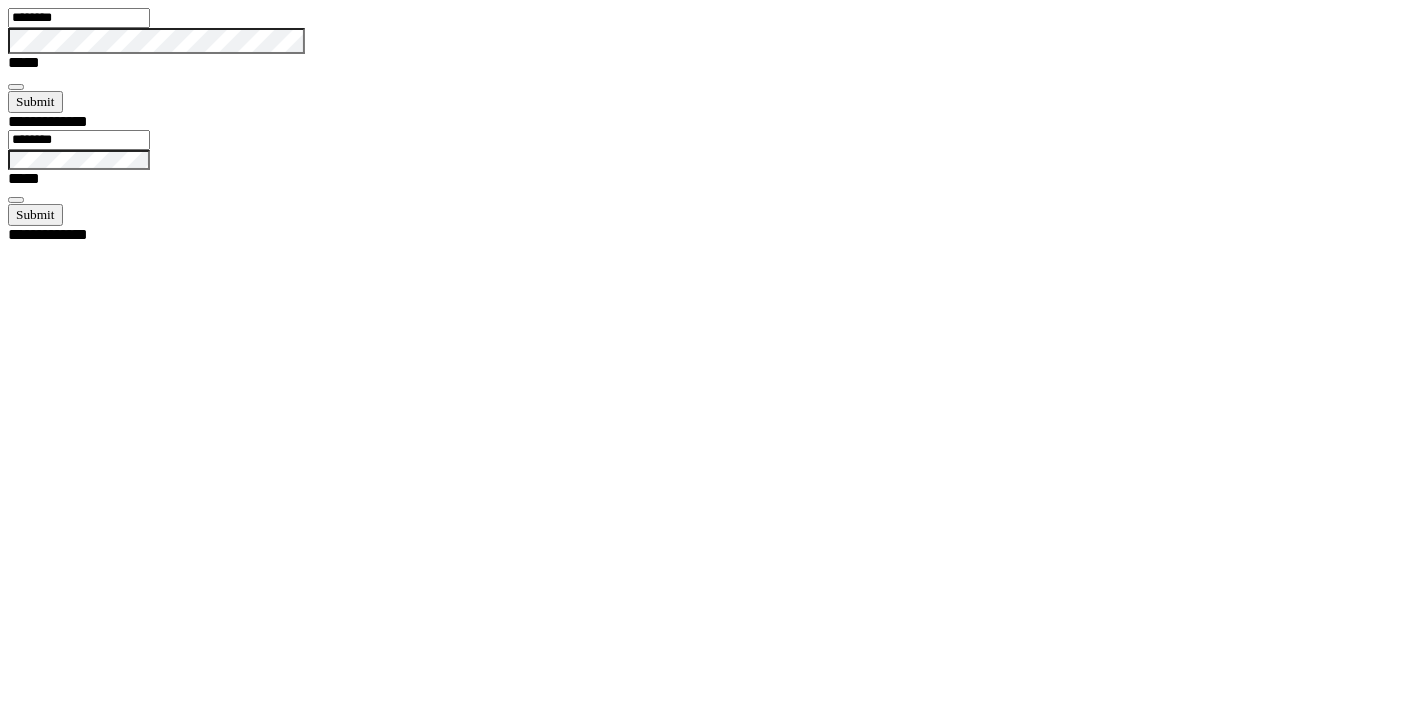 click on "********" at bounding box center [79, 18] 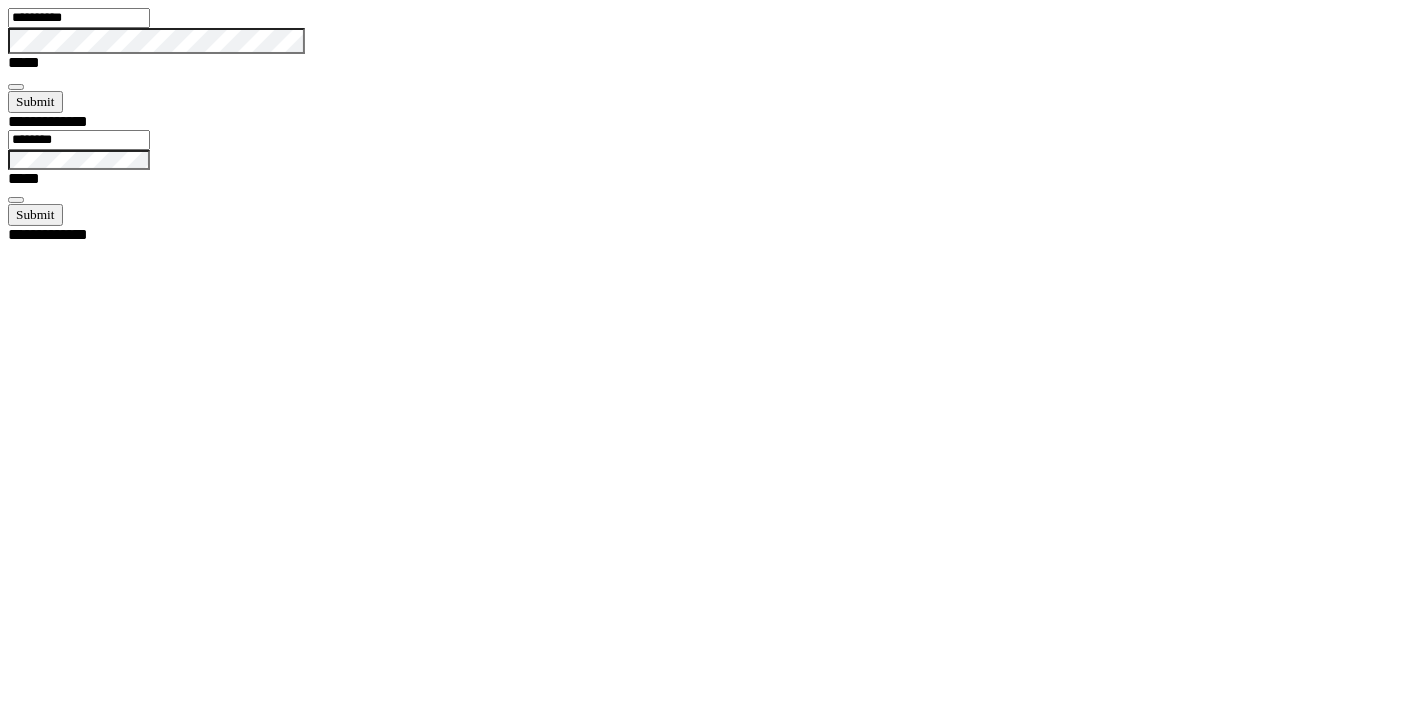 click at bounding box center (16, 87) 